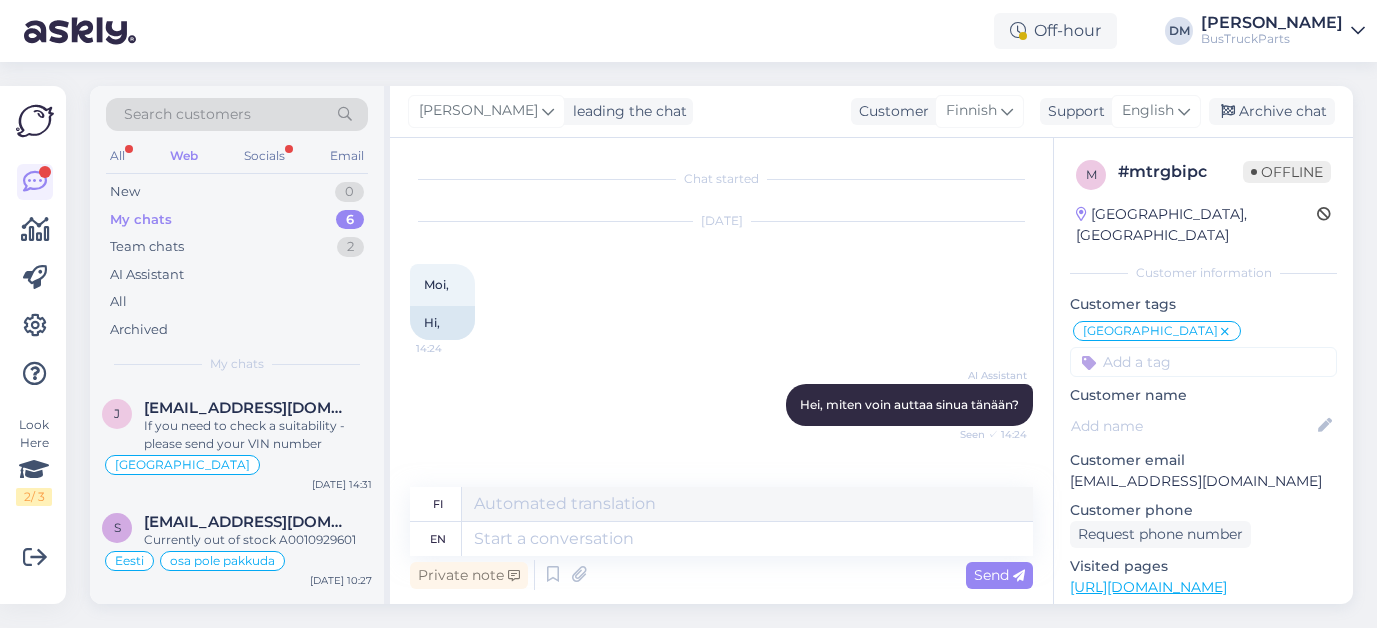 scroll, scrollTop: 0, scrollLeft: 0, axis: both 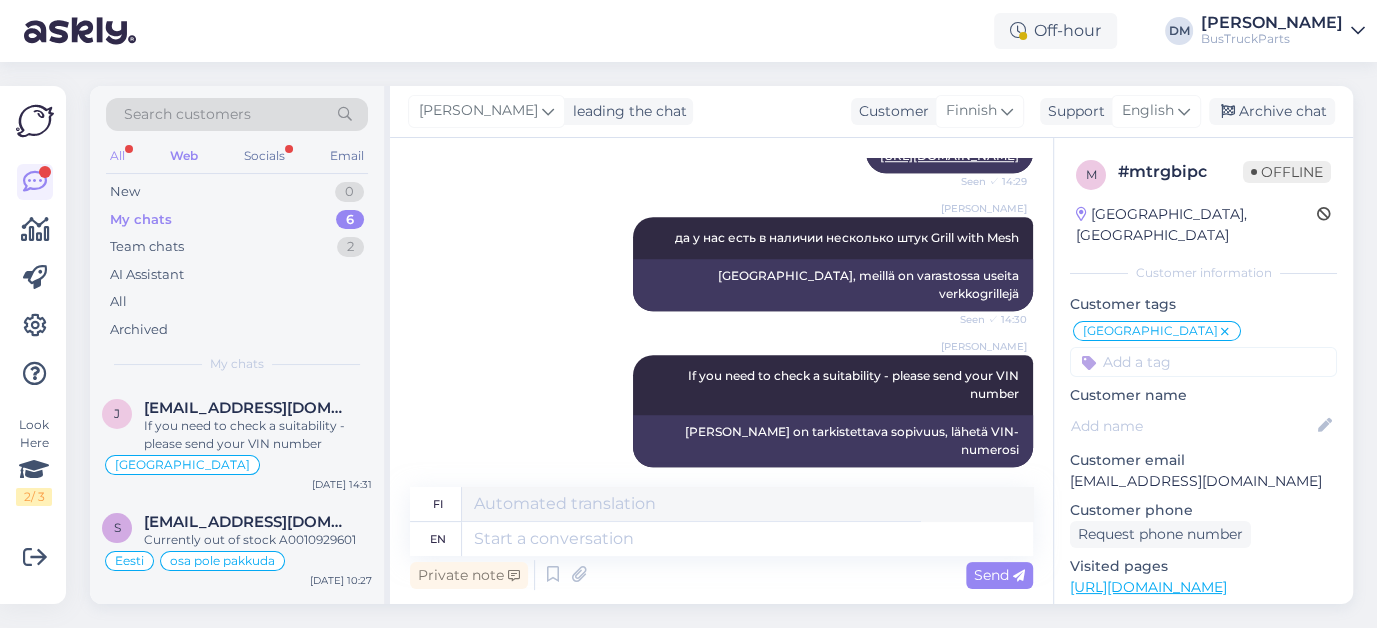 click on "All" at bounding box center [117, 156] 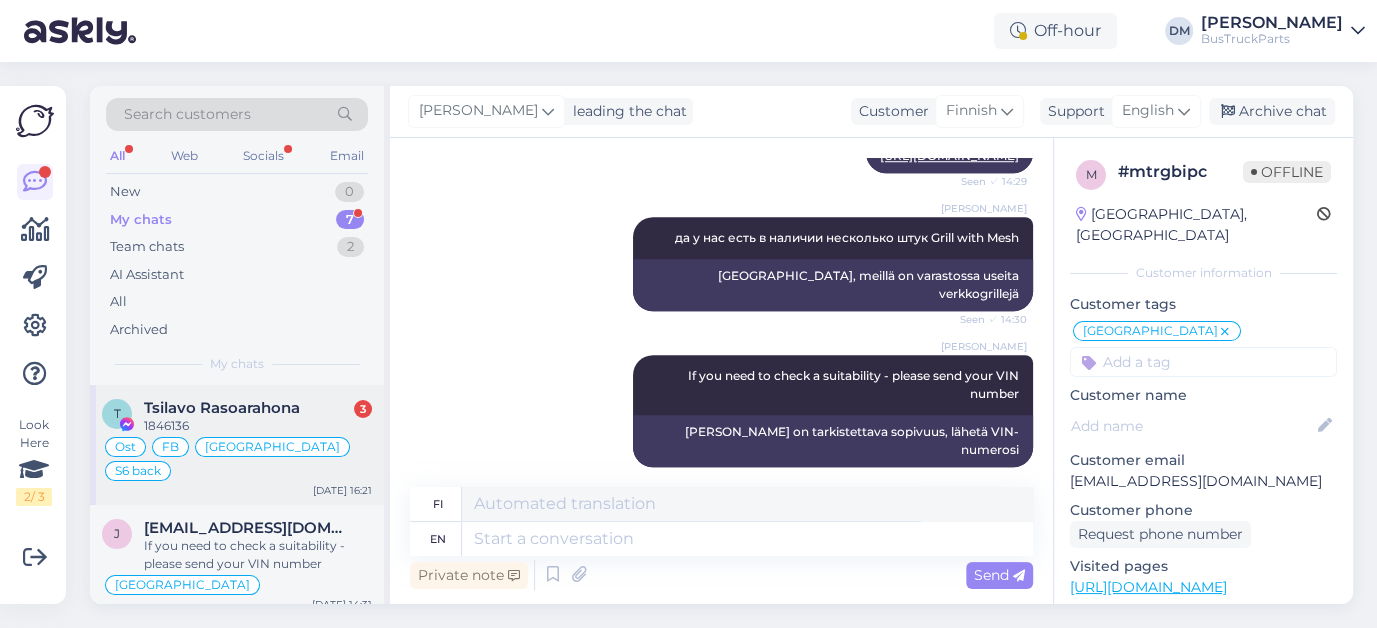 click on "Tsilavo Rasoarahona" at bounding box center [222, 408] 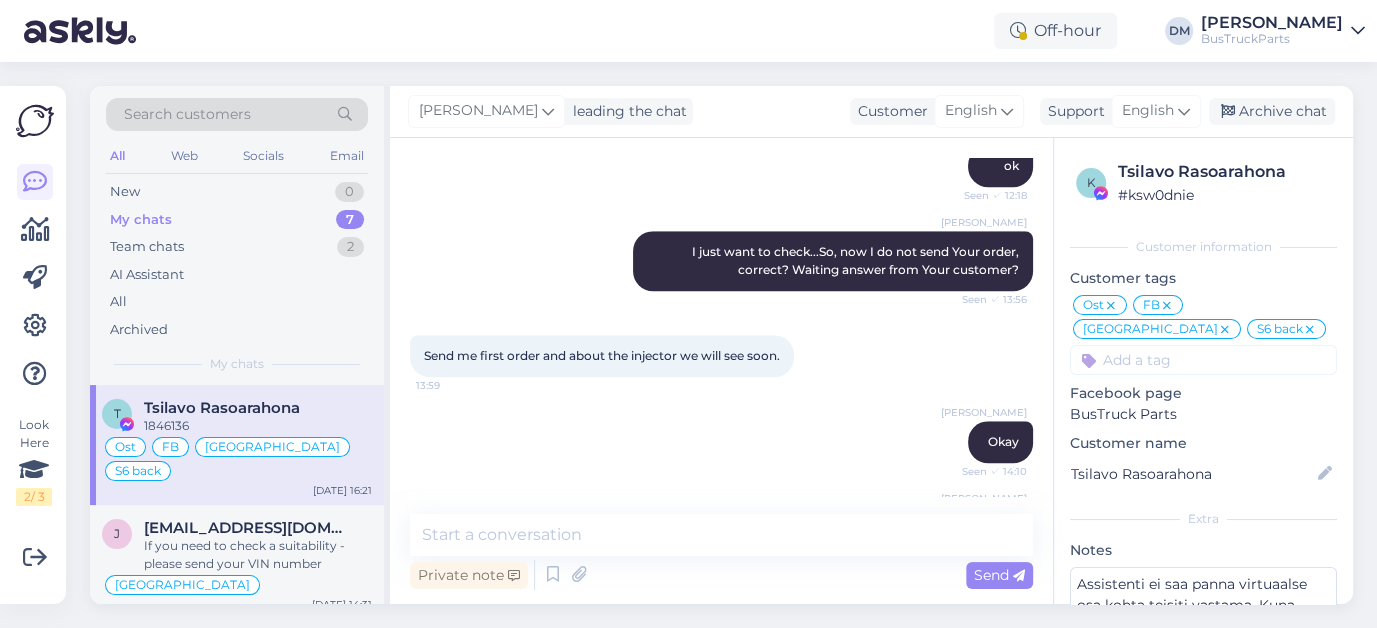 scroll, scrollTop: 9018, scrollLeft: 0, axis: vertical 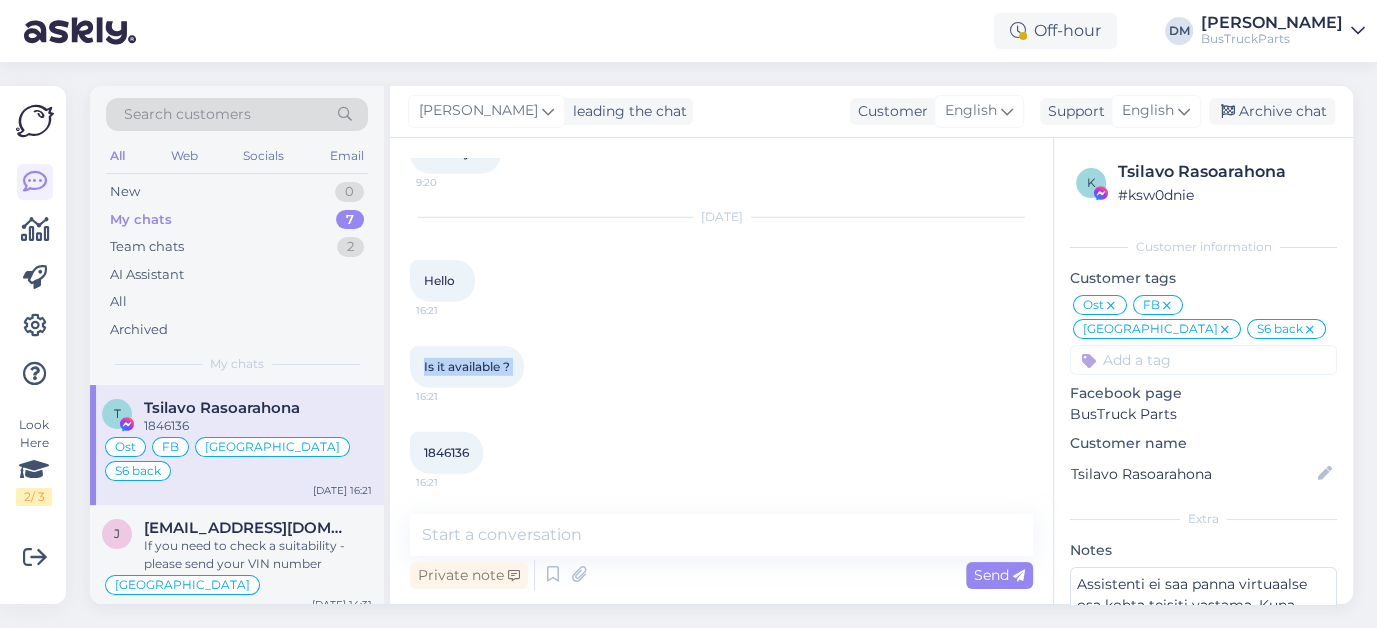 drag, startPoint x: 425, startPoint y: 362, endPoint x: 535, endPoint y: 363, distance: 110.00455 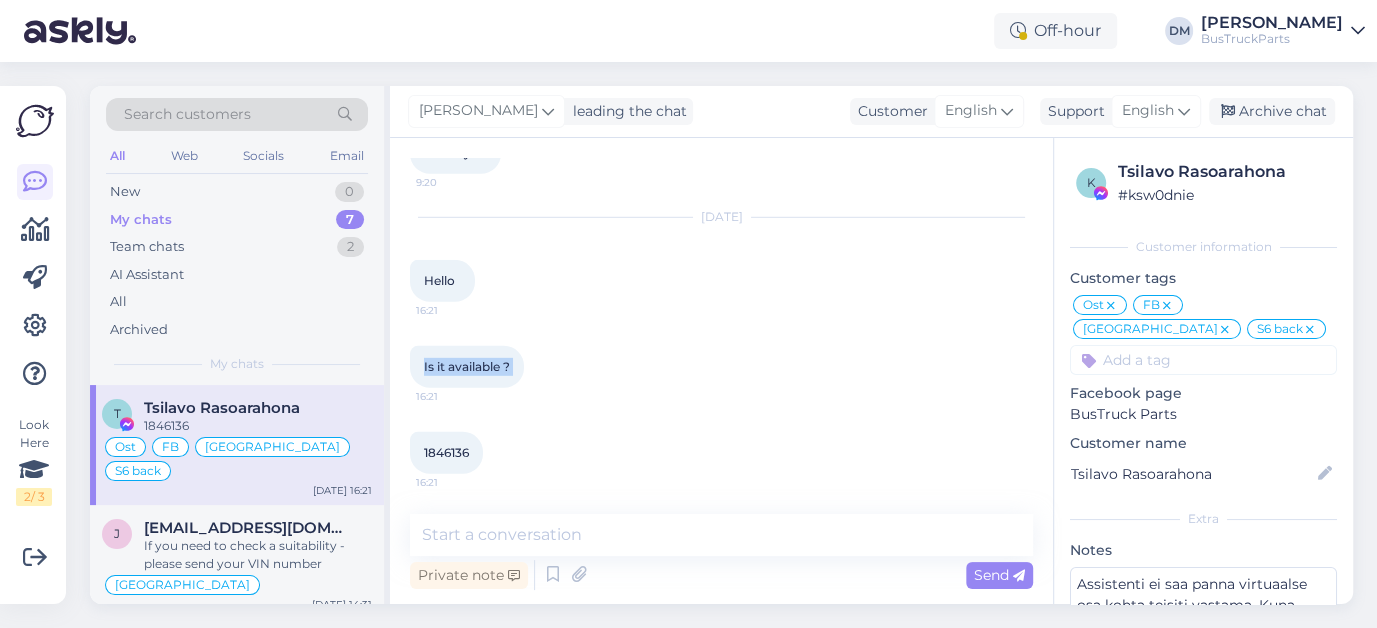 click on "Is it available ? 16:21" at bounding box center [467, 367] 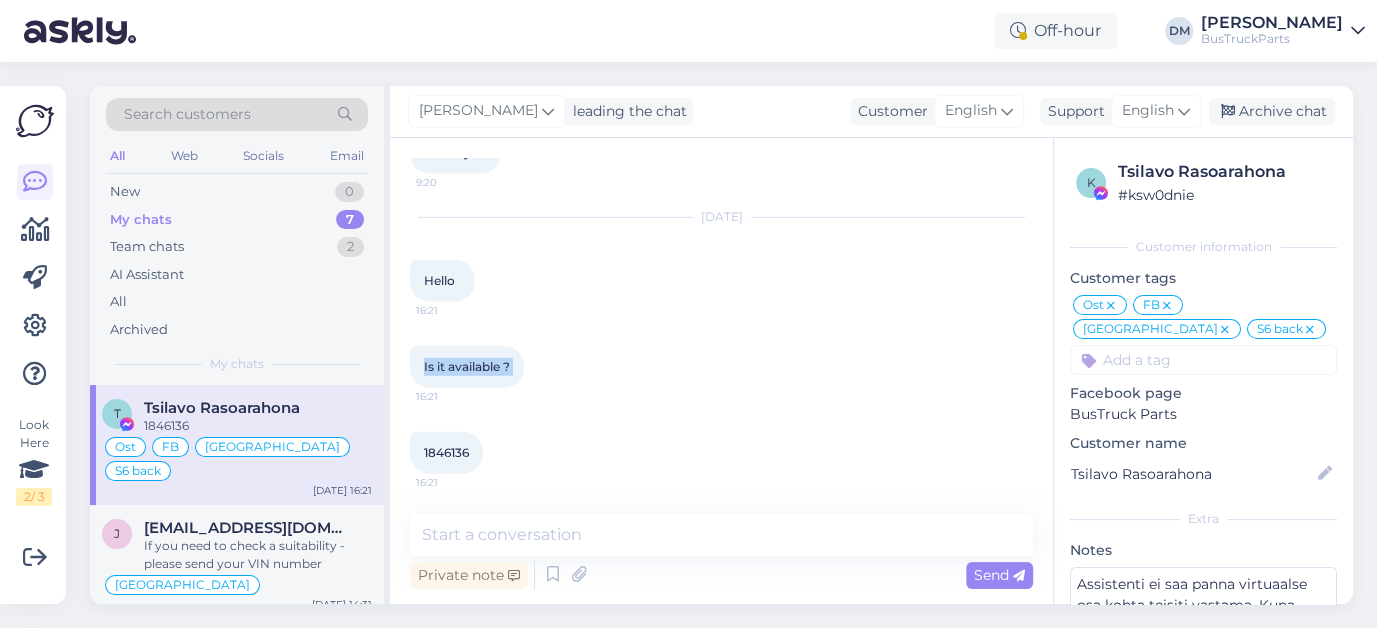 copy on "Is it available ? 16:21" 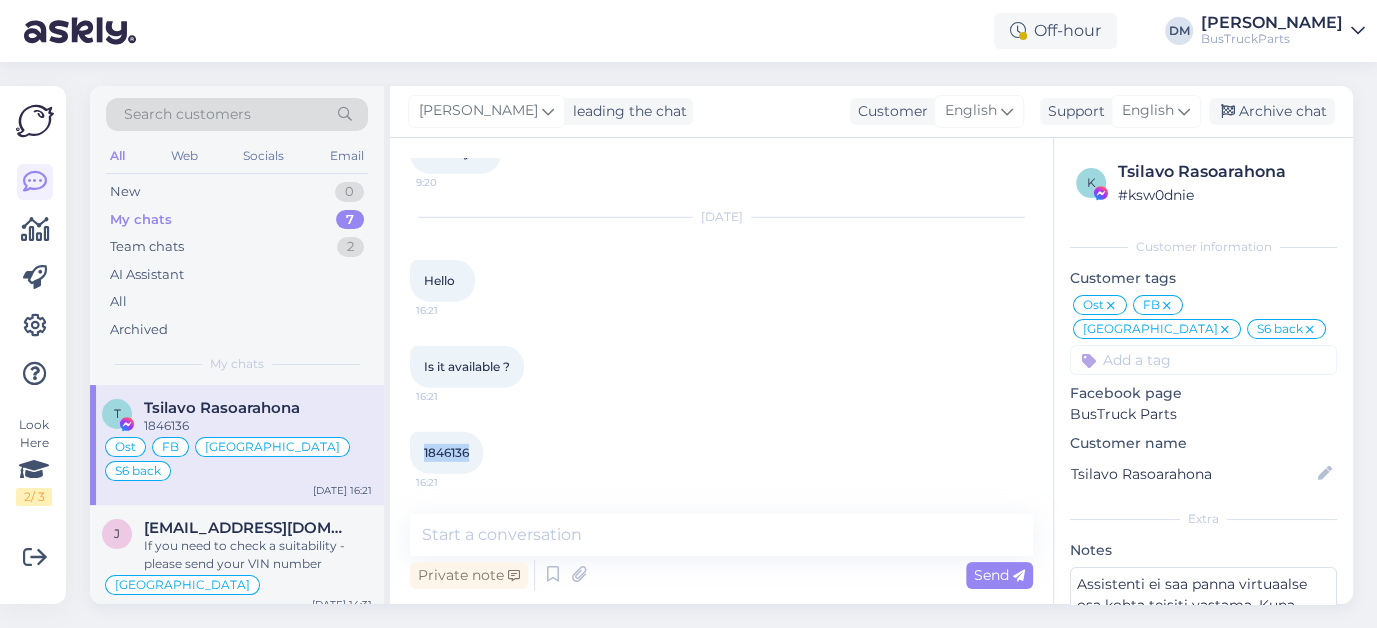 drag, startPoint x: 424, startPoint y: 454, endPoint x: 474, endPoint y: 460, distance: 50.358715 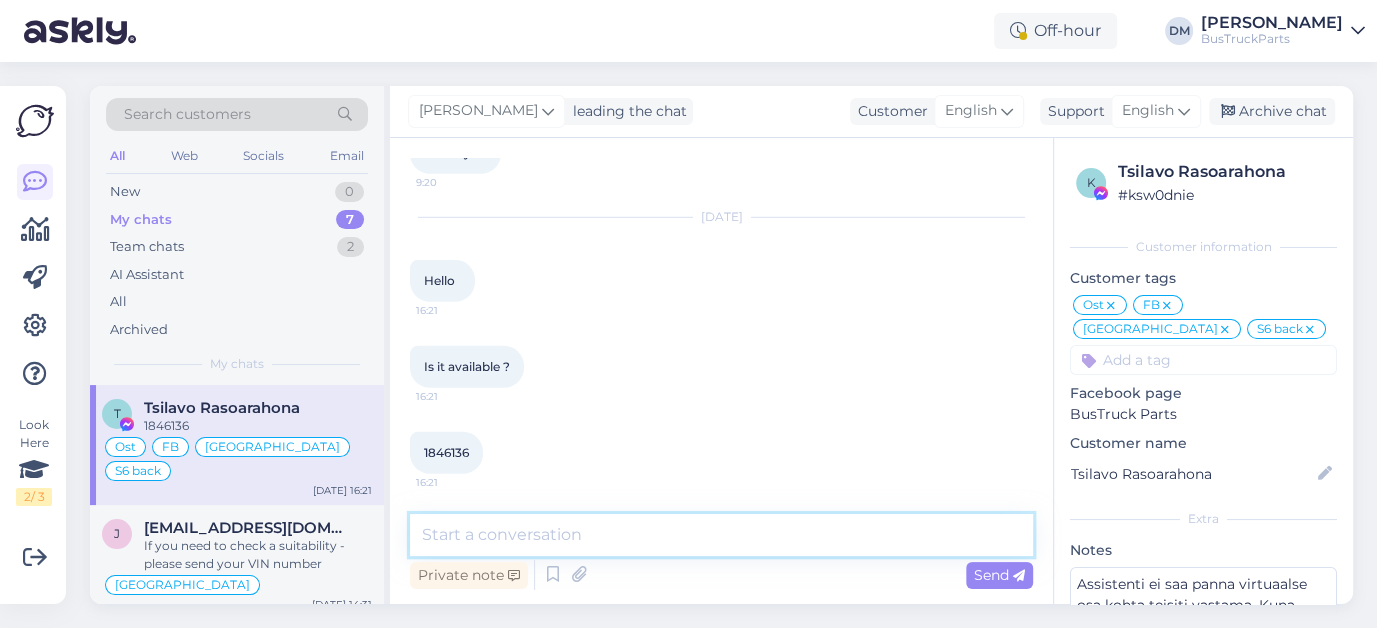 click at bounding box center (721, 535) 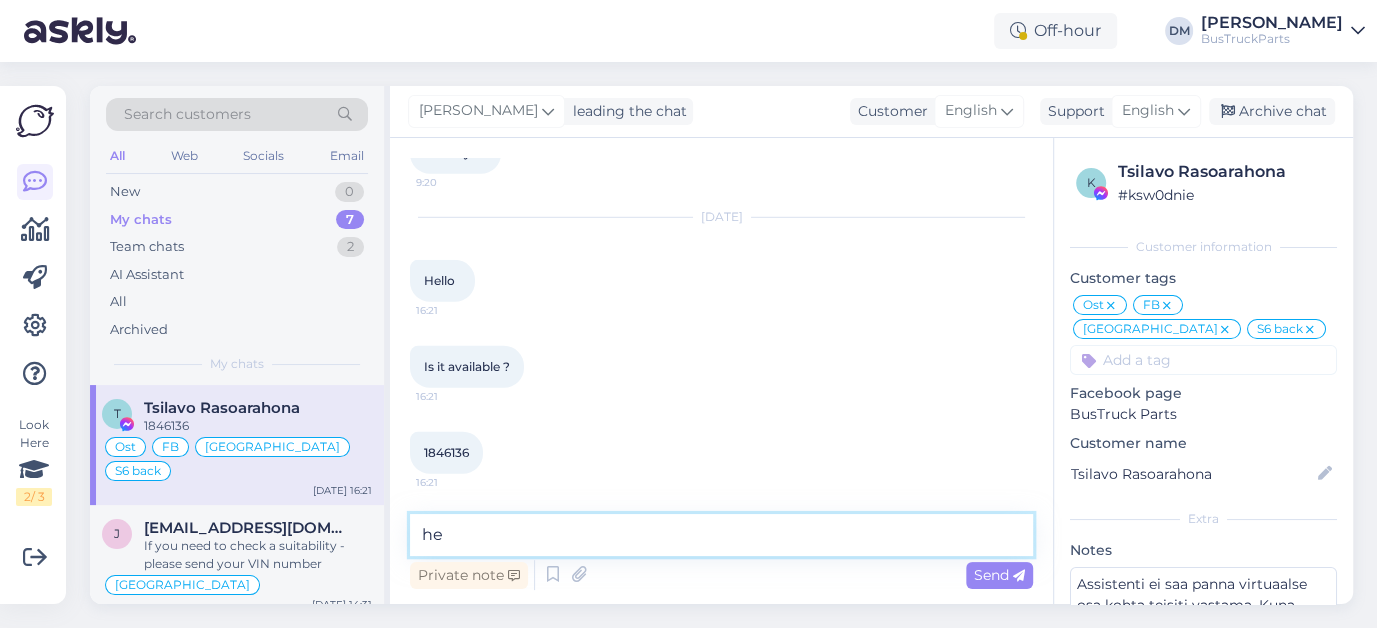 type on "h" 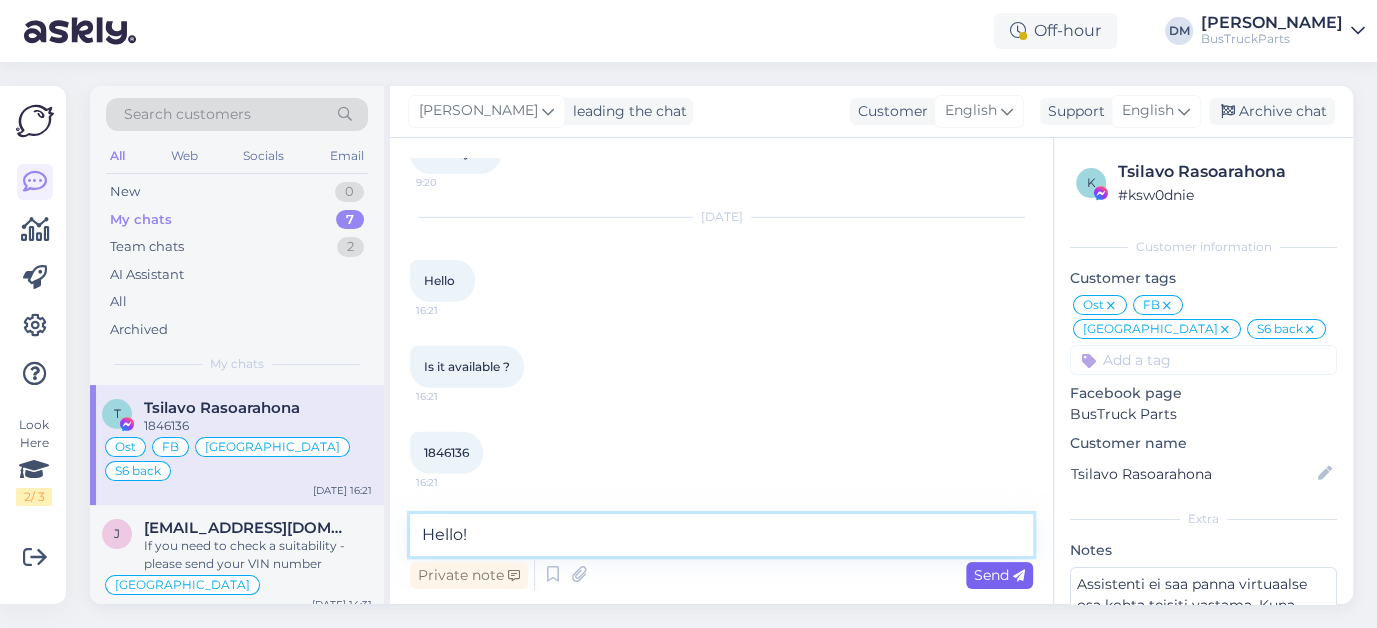 type on "Hello!" 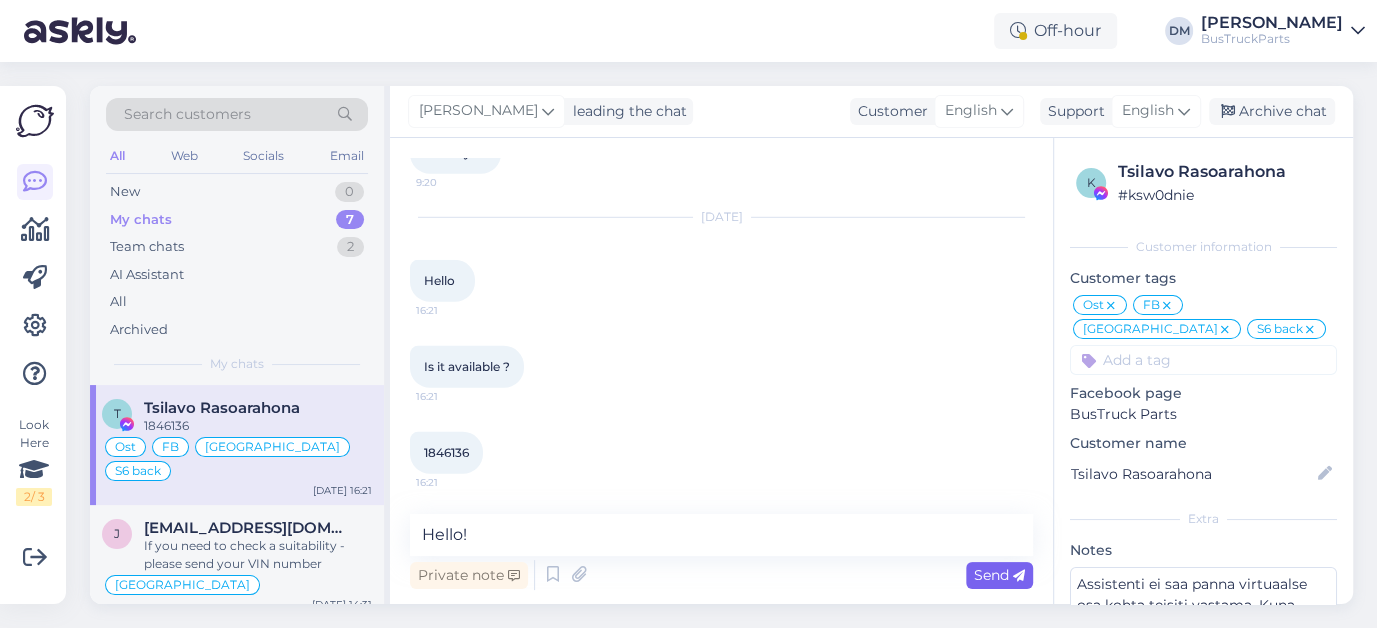 click on "Send" at bounding box center [999, 575] 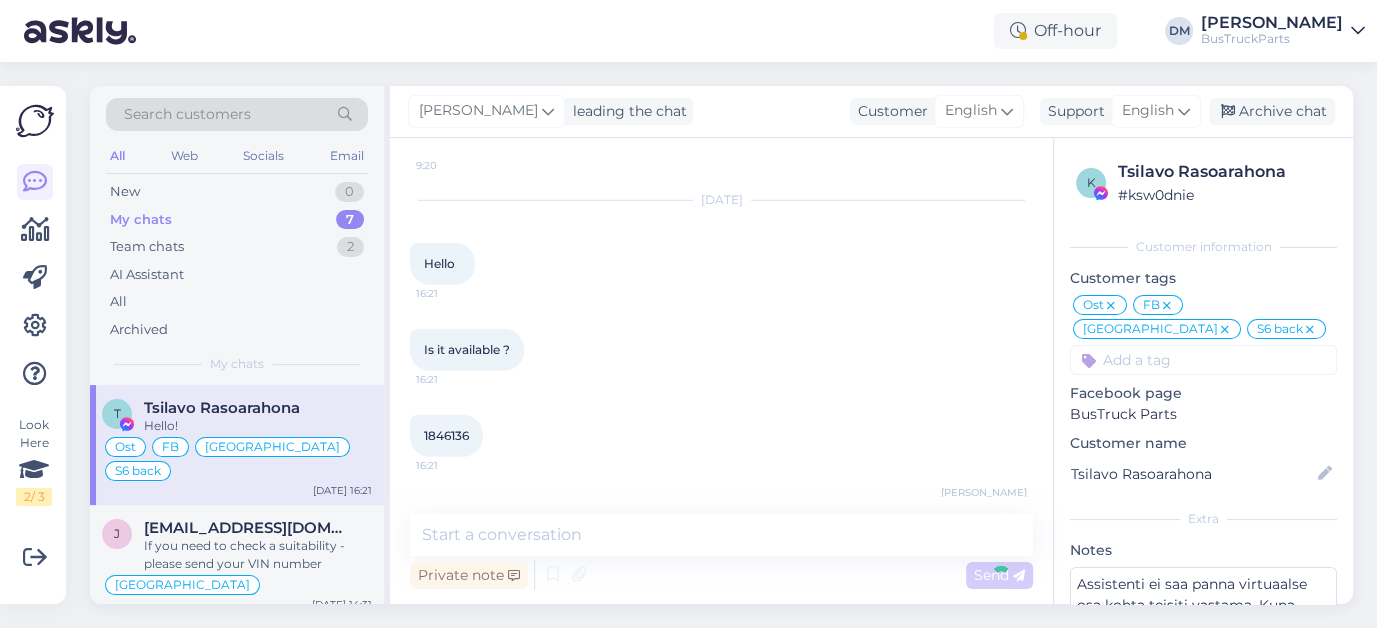 scroll, scrollTop: 9104, scrollLeft: 0, axis: vertical 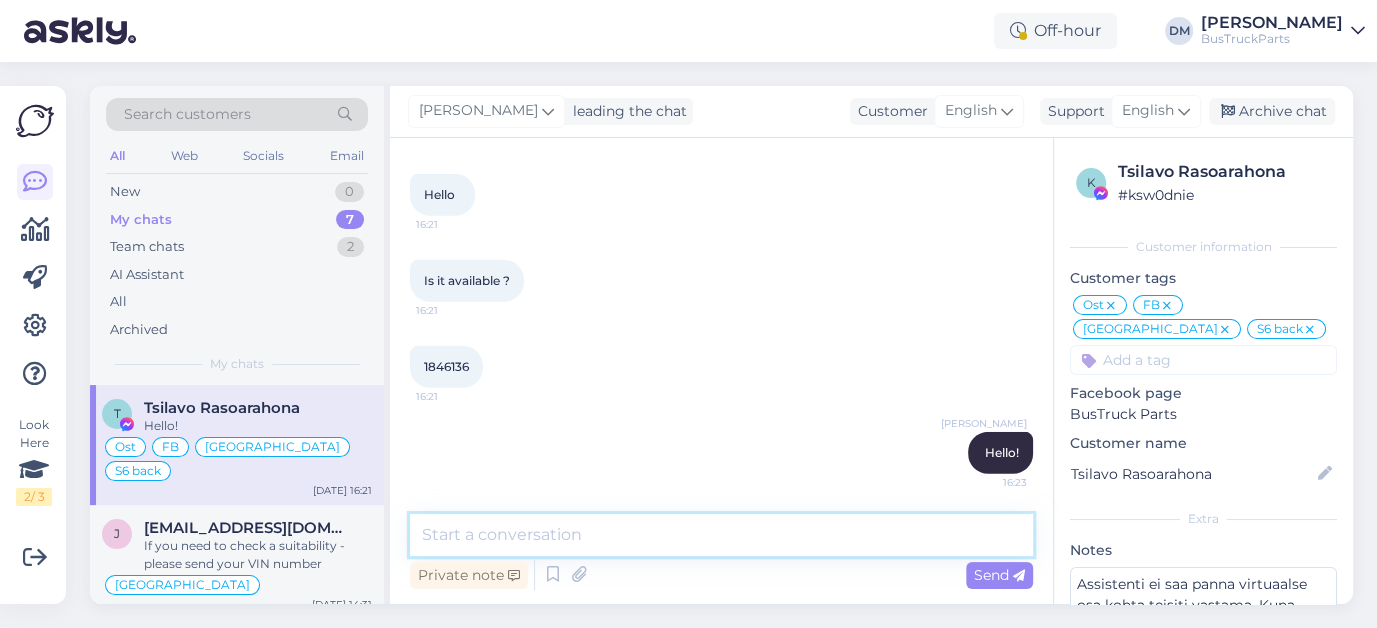 click at bounding box center (721, 535) 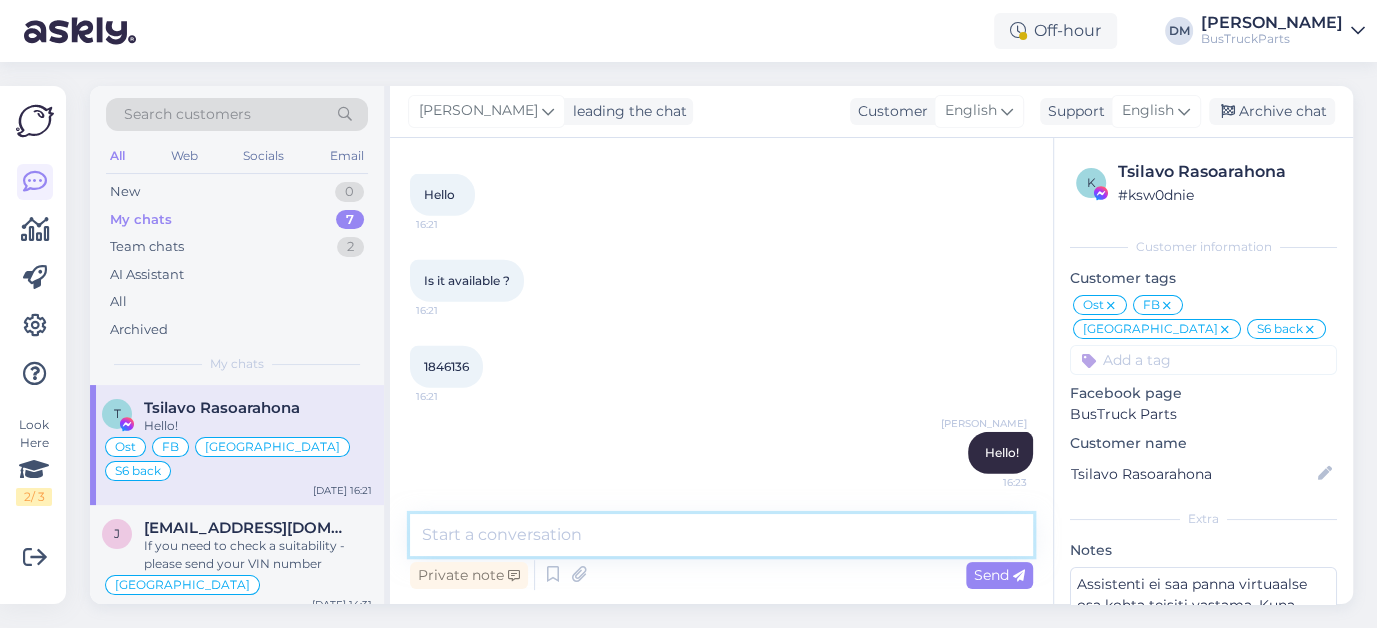 paste on "[URL][DOMAIN_NAME]" 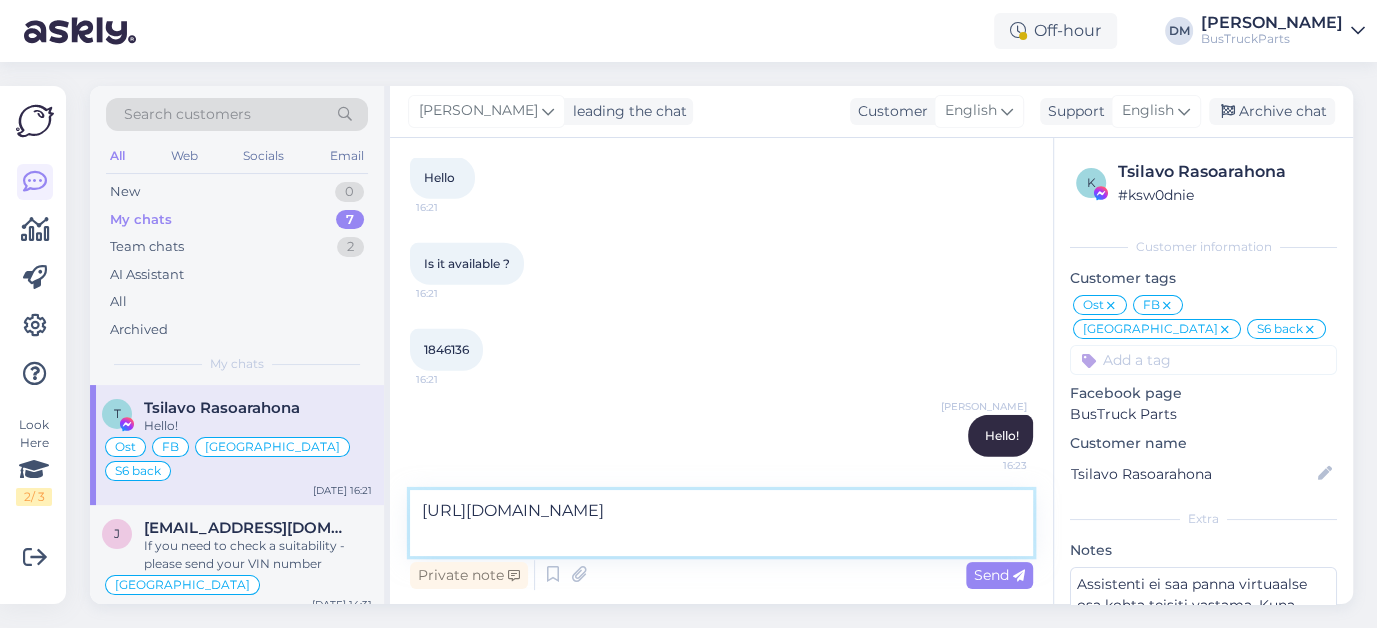 type on "[URL][DOMAIN_NAME]" 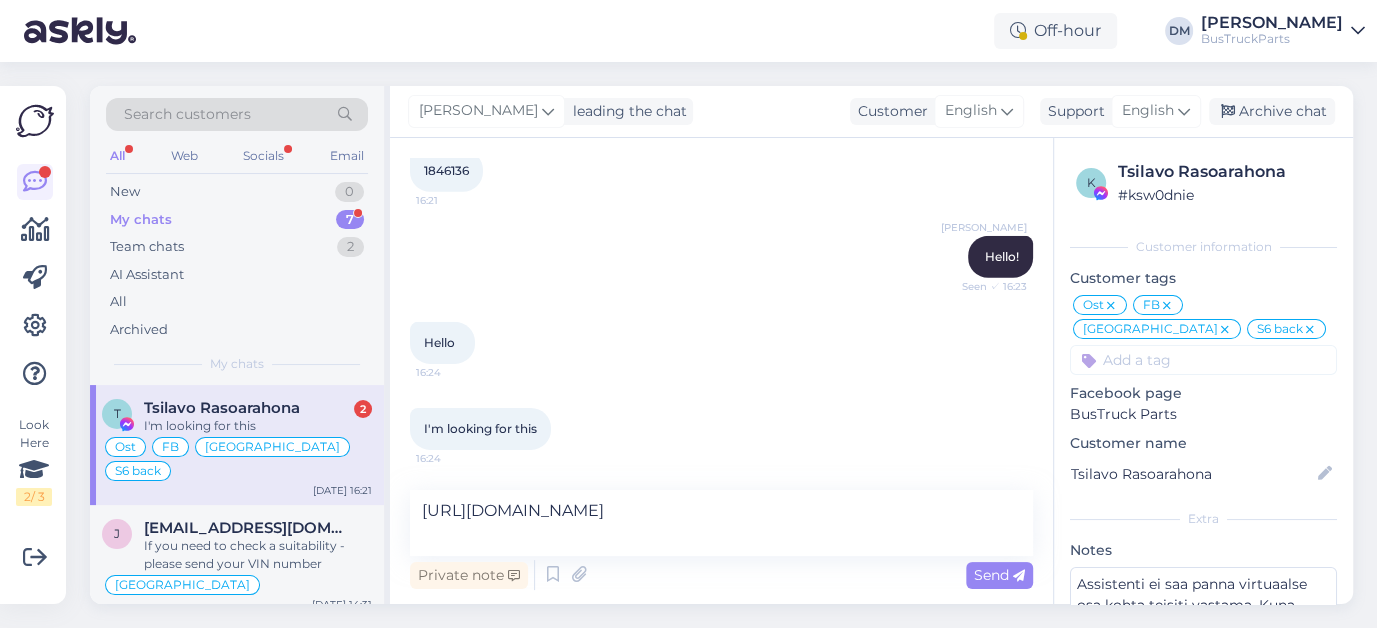scroll, scrollTop: 9386, scrollLeft: 0, axis: vertical 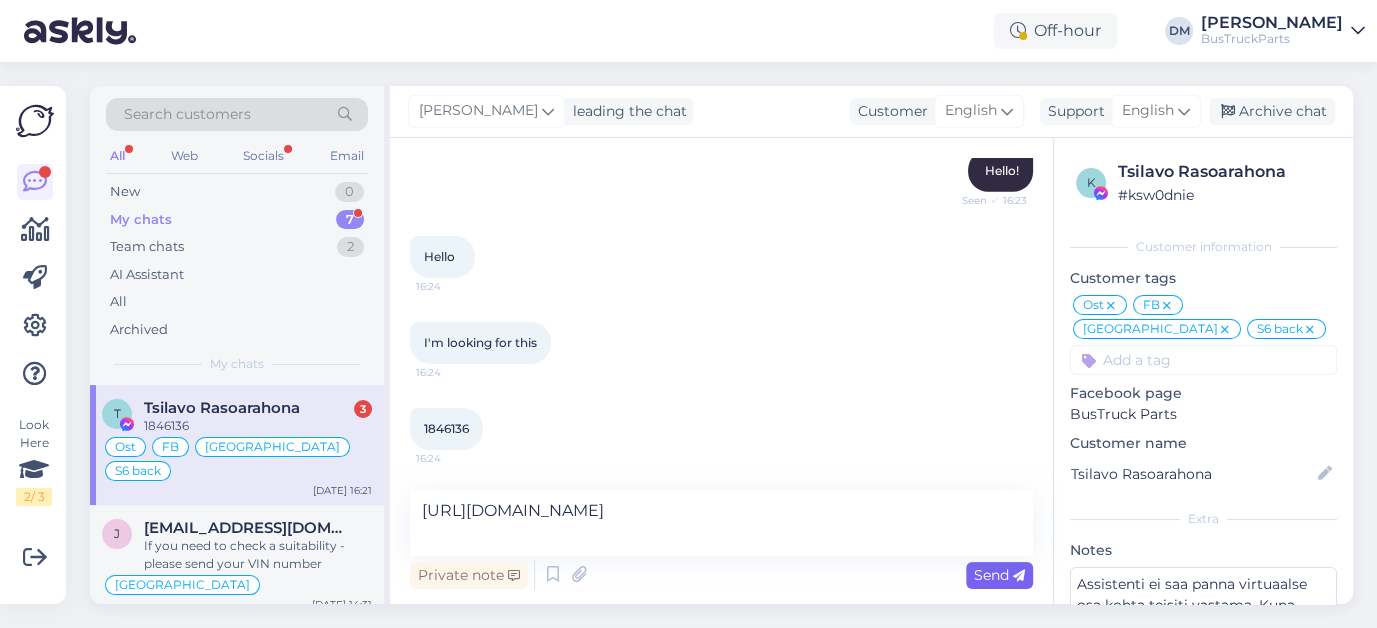 click on "Send" at bounding box center [999, 575] 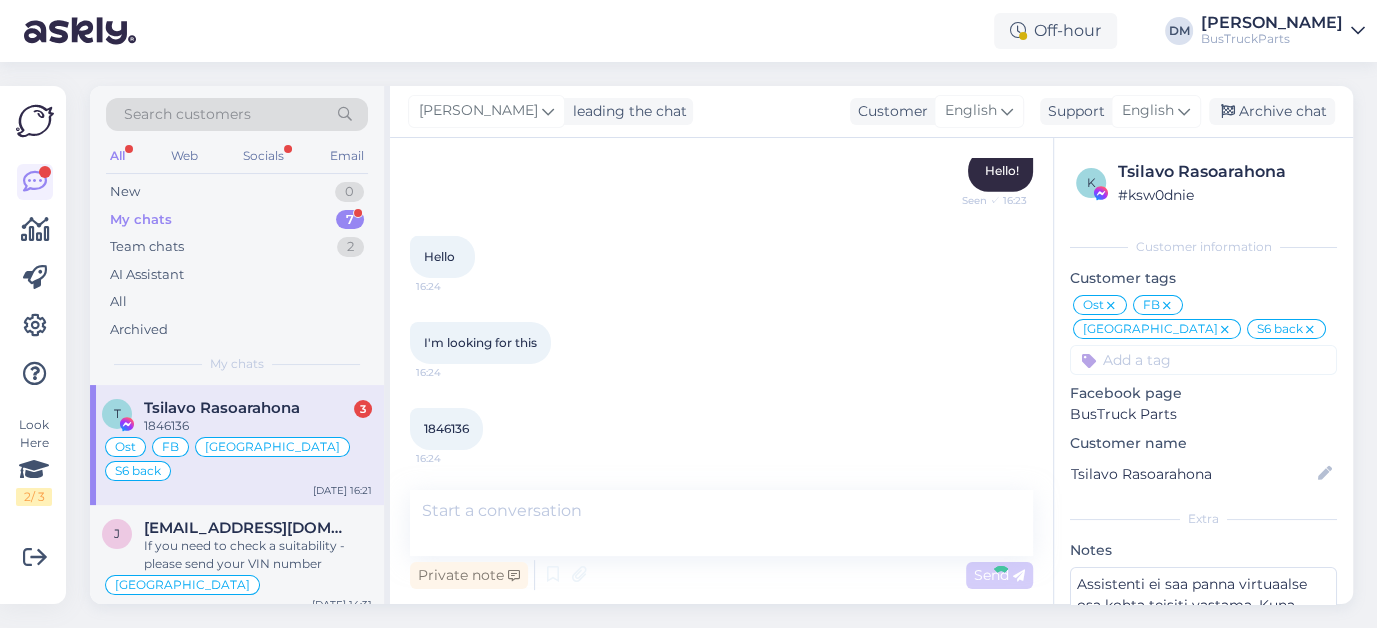 scroll, scrollTop: 9466, scrollLeft: 0, axis: vertical 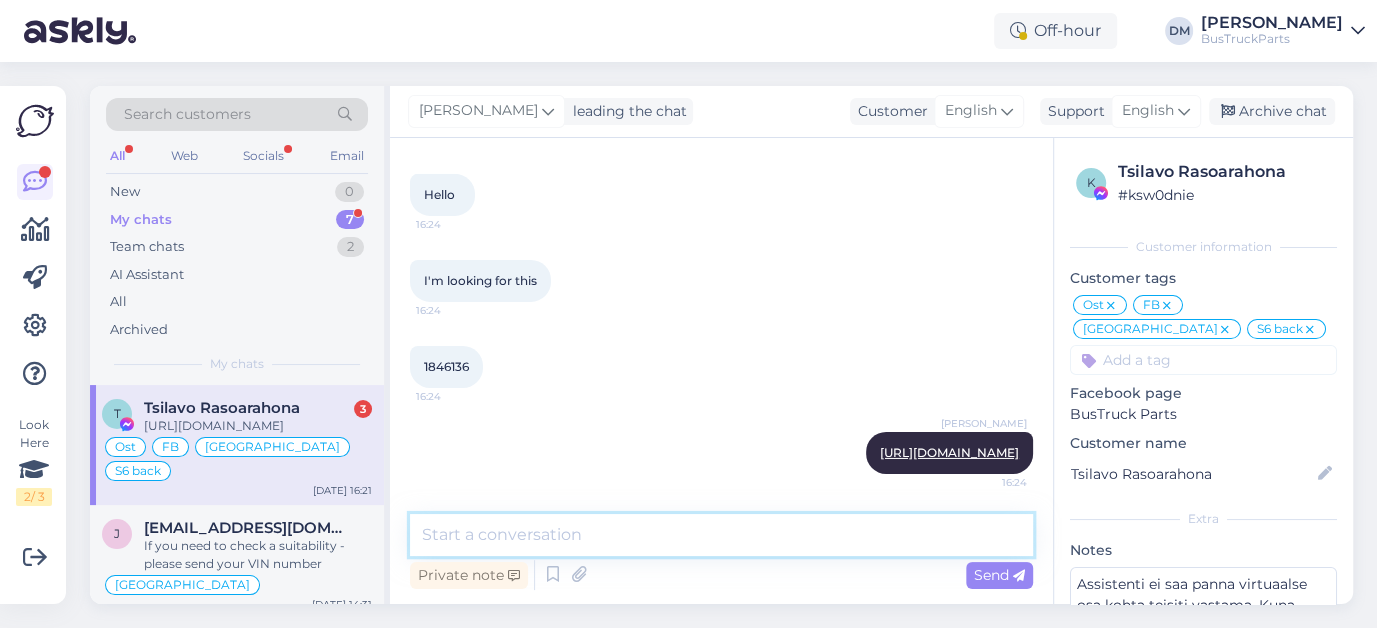 click at bounding box center (721, 535) 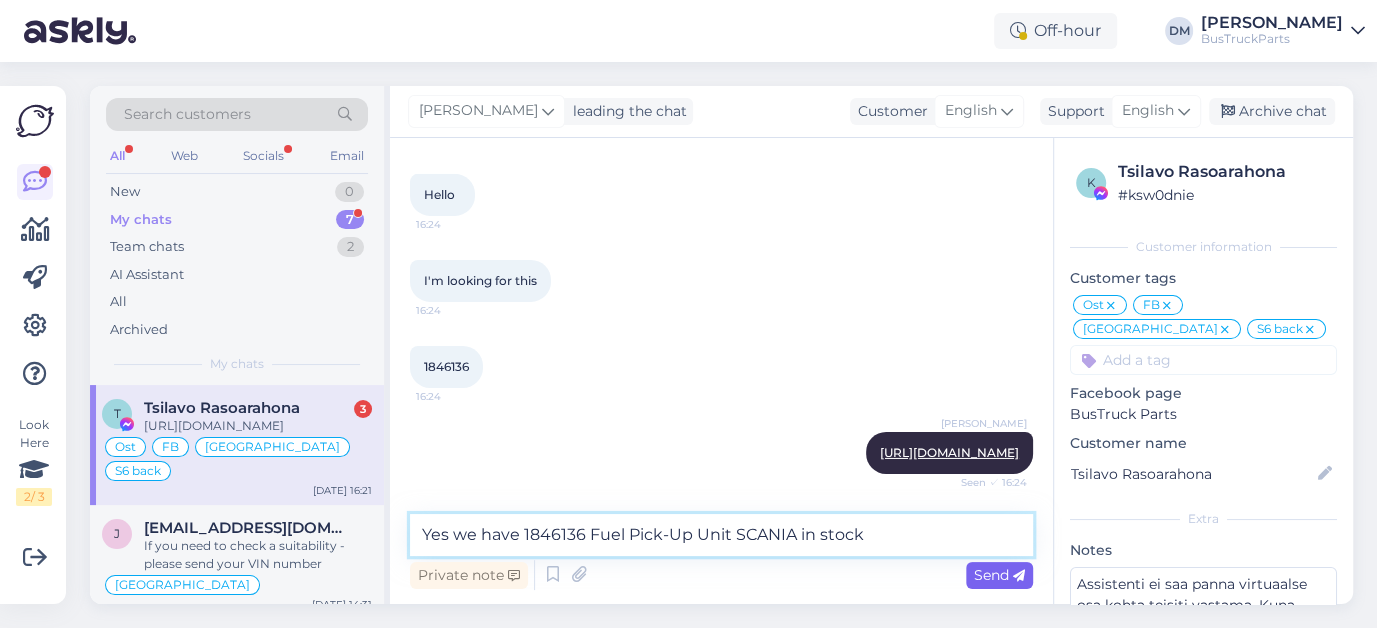 type on "Yes we have 1846136 Fuel Pick-Up Unit SCANIA in stock" 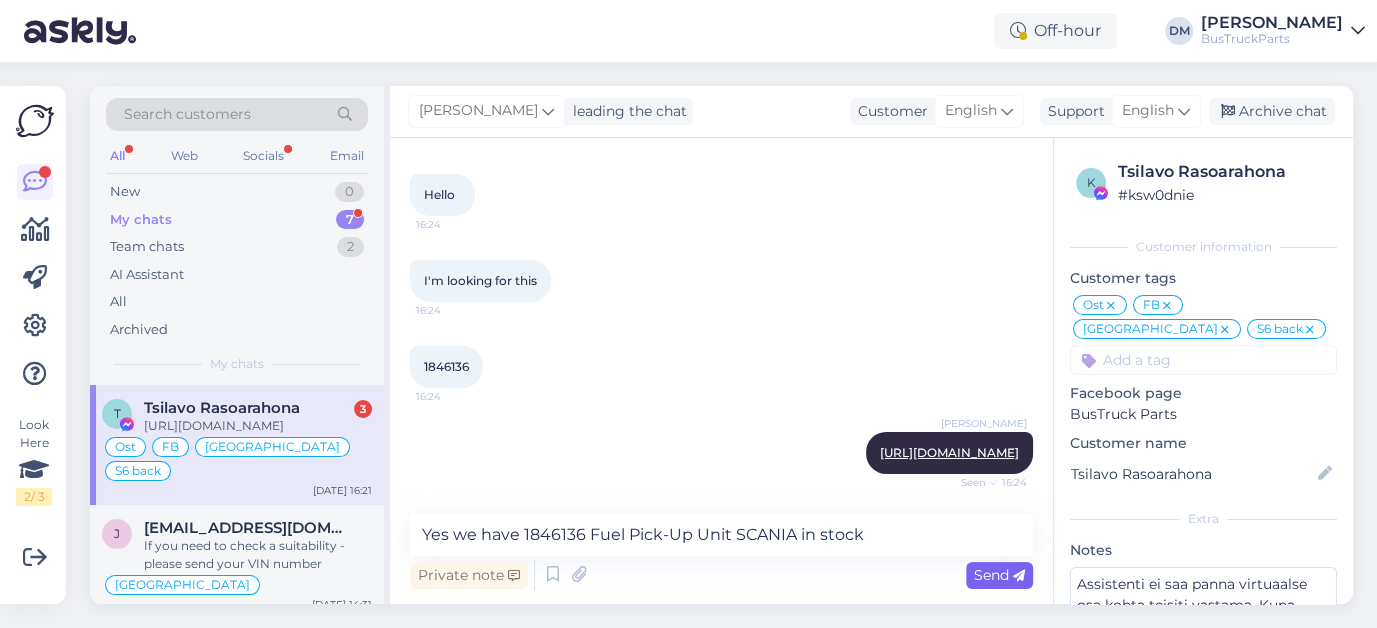 click on "Send" at bounding box center (999, 575) 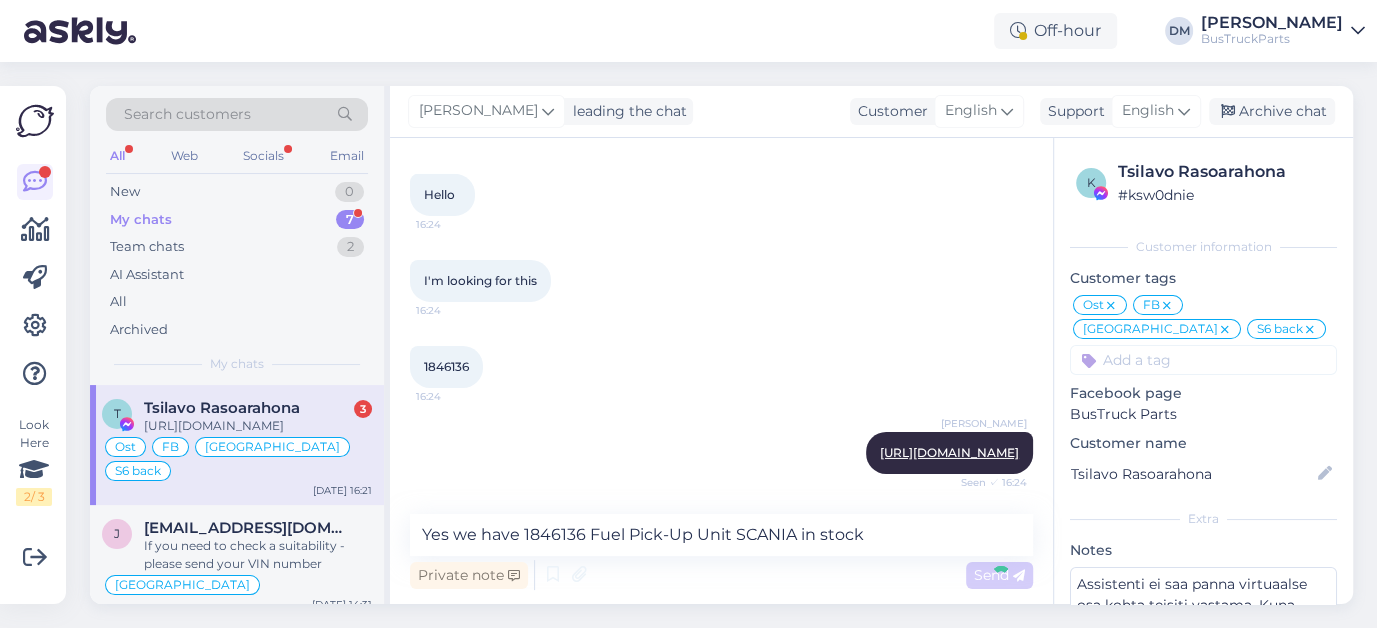 type 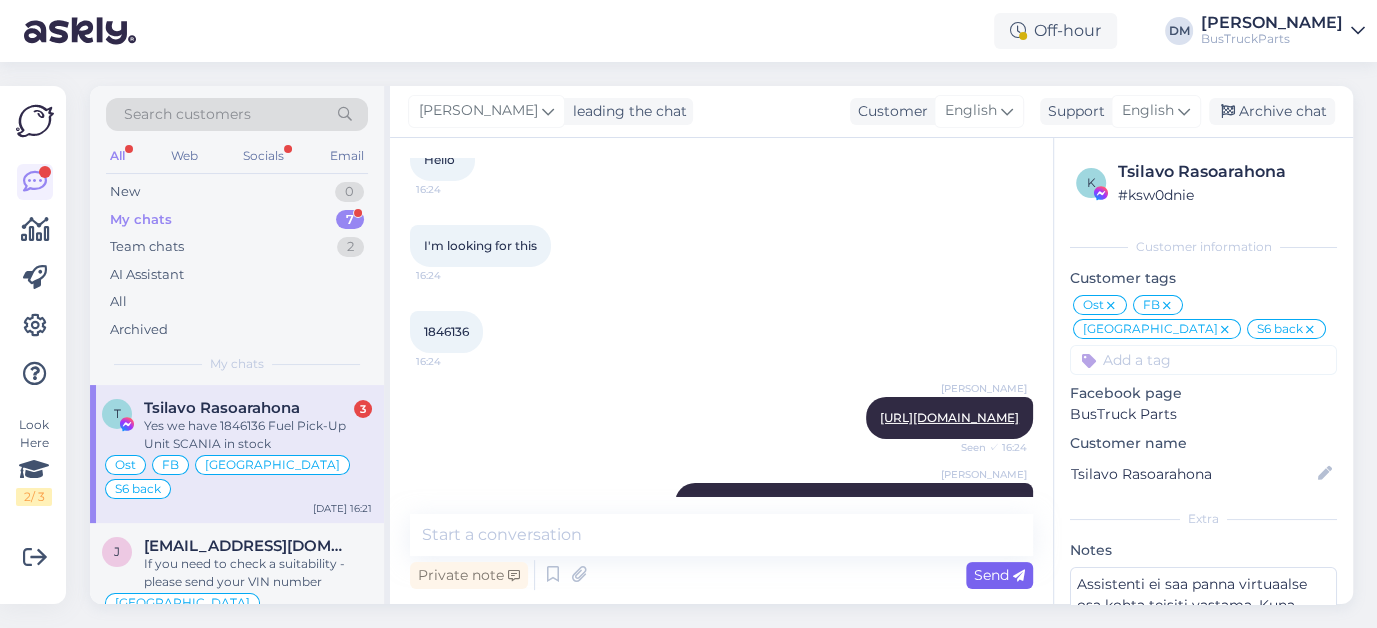 scroll, scrollTop: 9552, scrollLeft: 0, axis: vertical 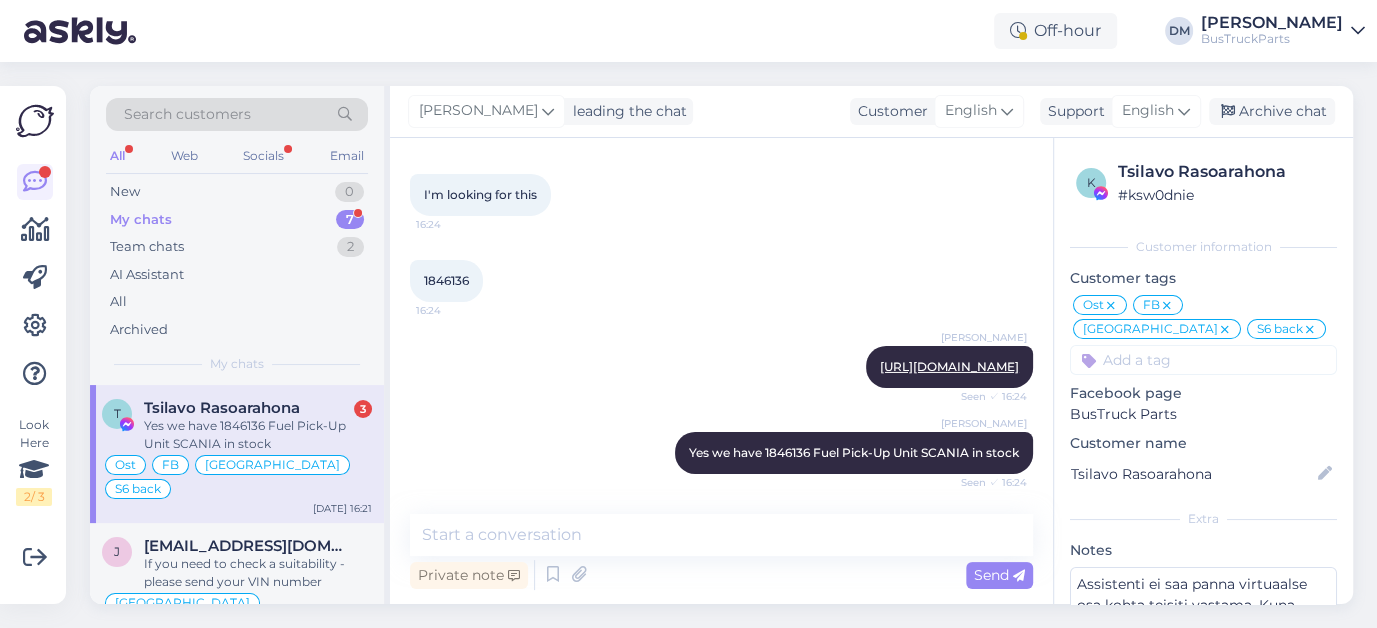 click on "Yes we have 1846136 Fuel Pick-Up Unit SCANIA in stock" at bounding box center [258, 435] 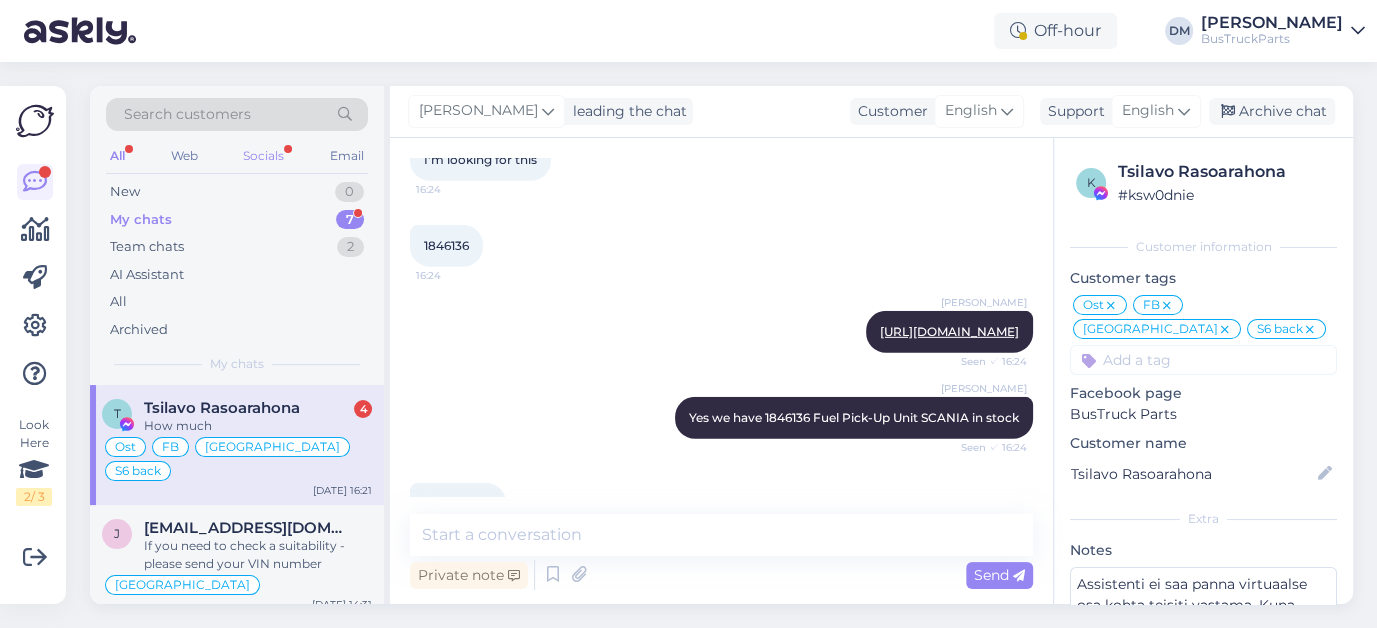 scroll, scrollTop: 9122, scrollLeft: 0, axis: vertical 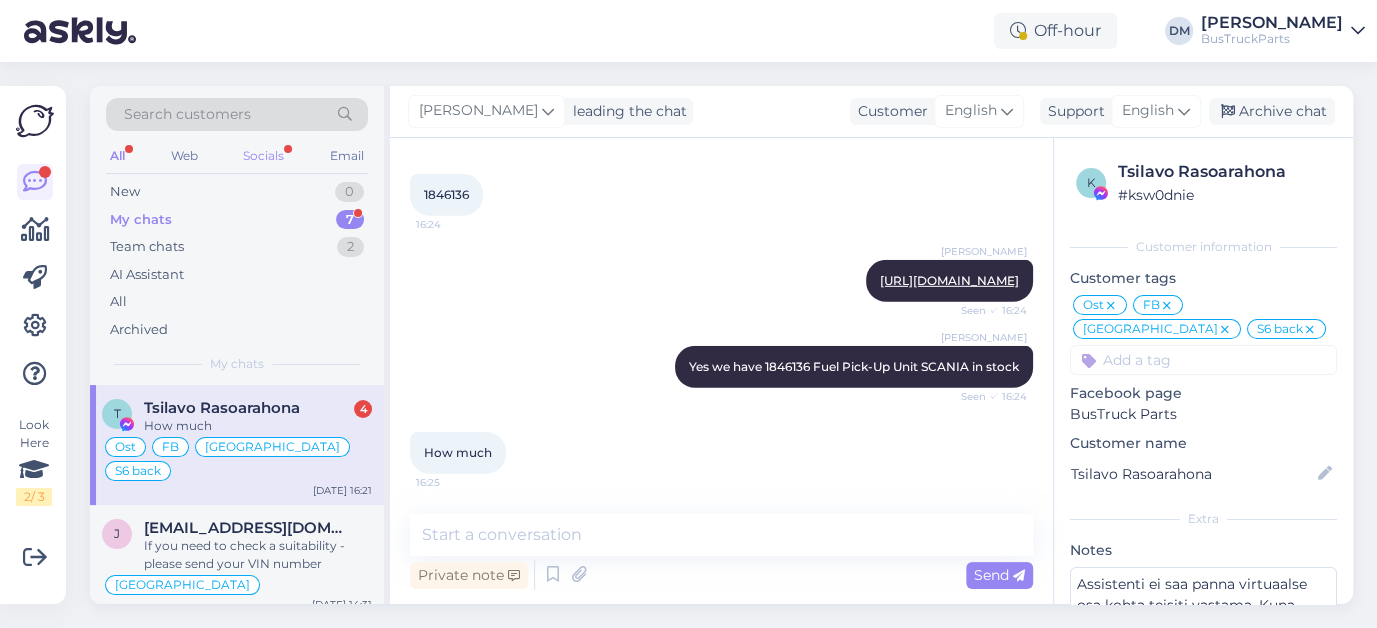 click on "Socials" at bounding box center [263, 156] 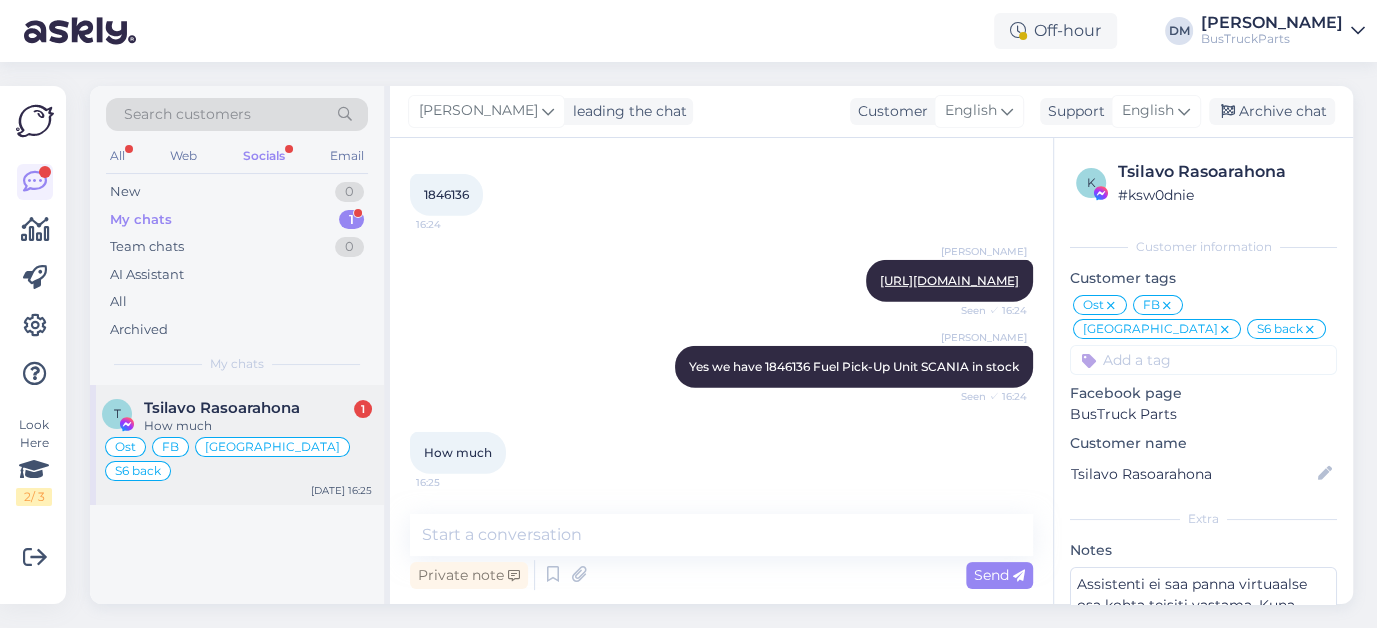 click on "Tsilavo Rasoarahona" at bounding box center [222, 408] 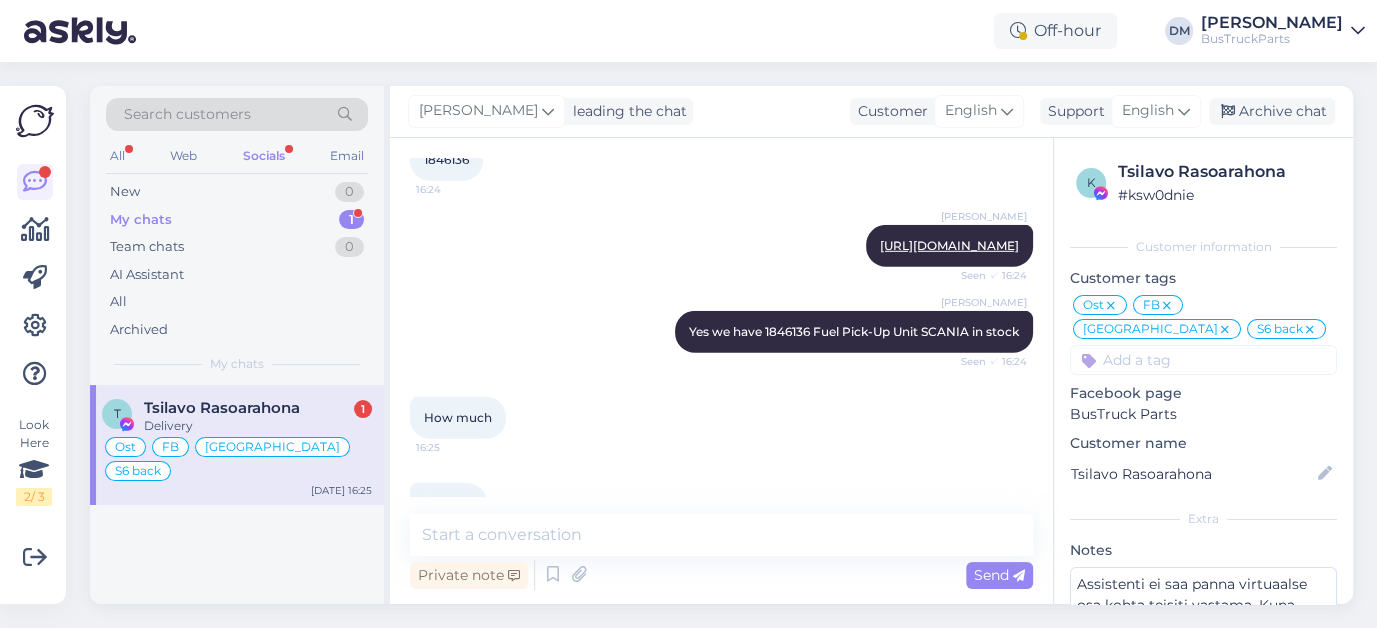 scroll, scrollTop: 9122, scrollLeft: 0, axis: vertical 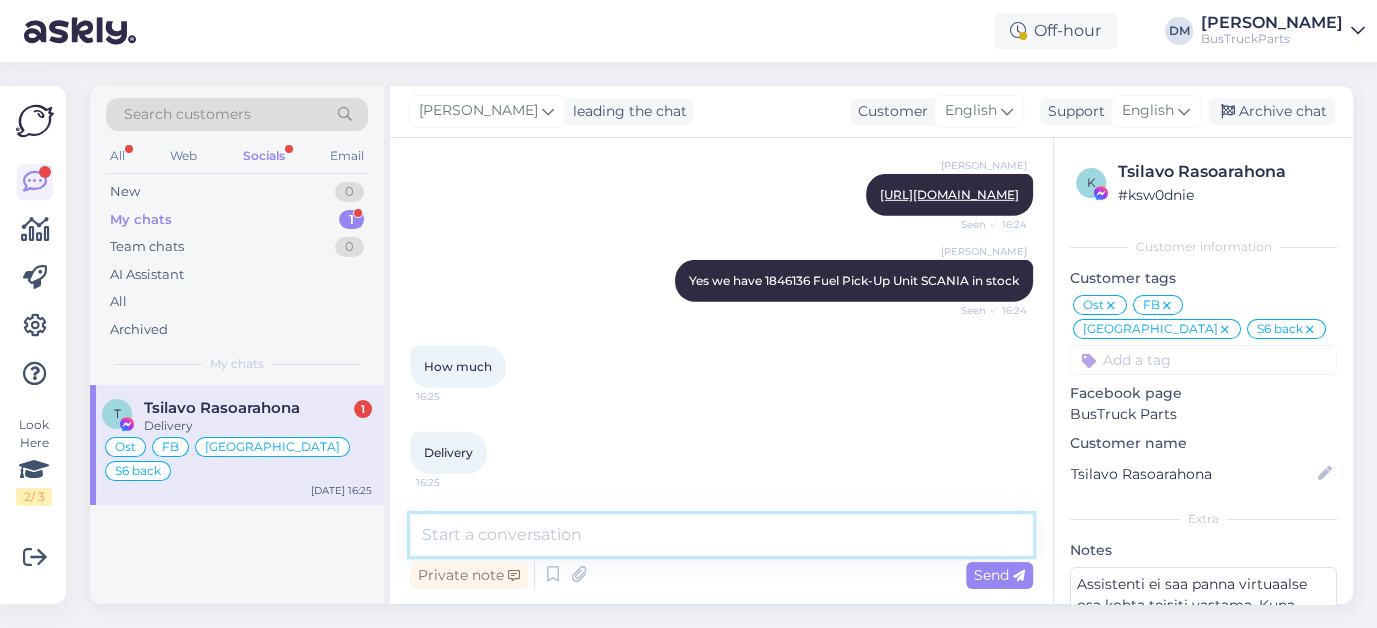 click at bounding box center (721, 535) 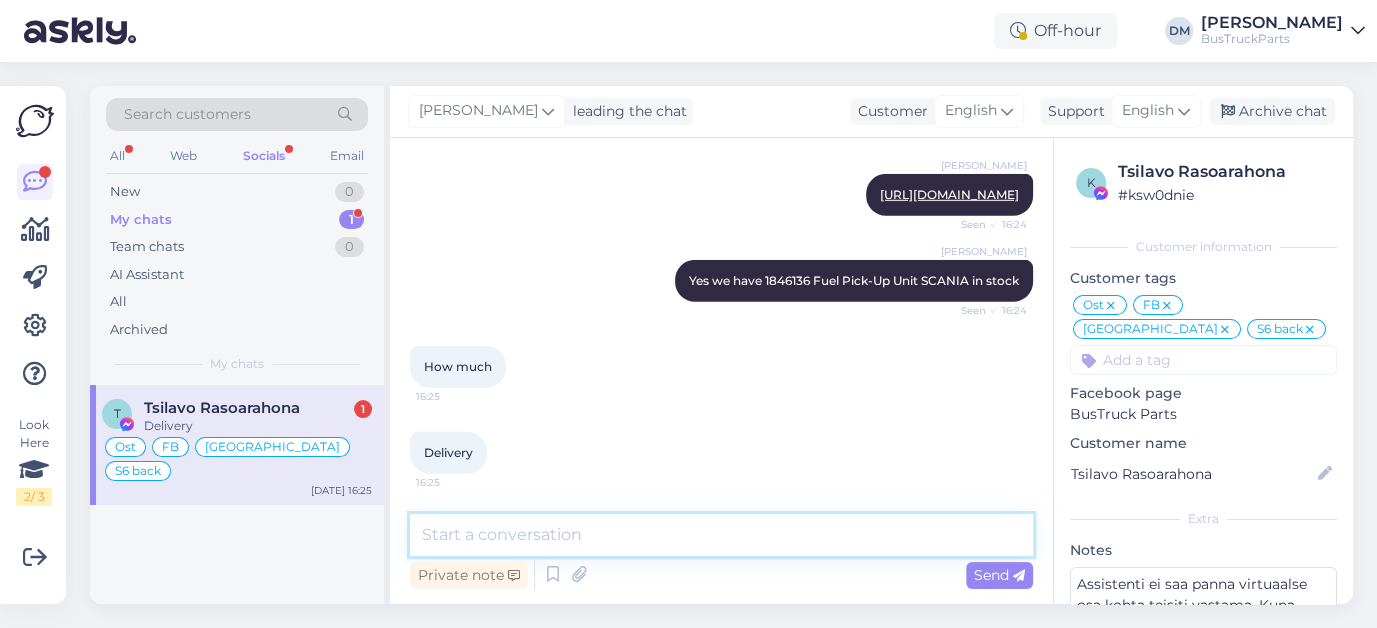 paste on "Please provide the delivery address" 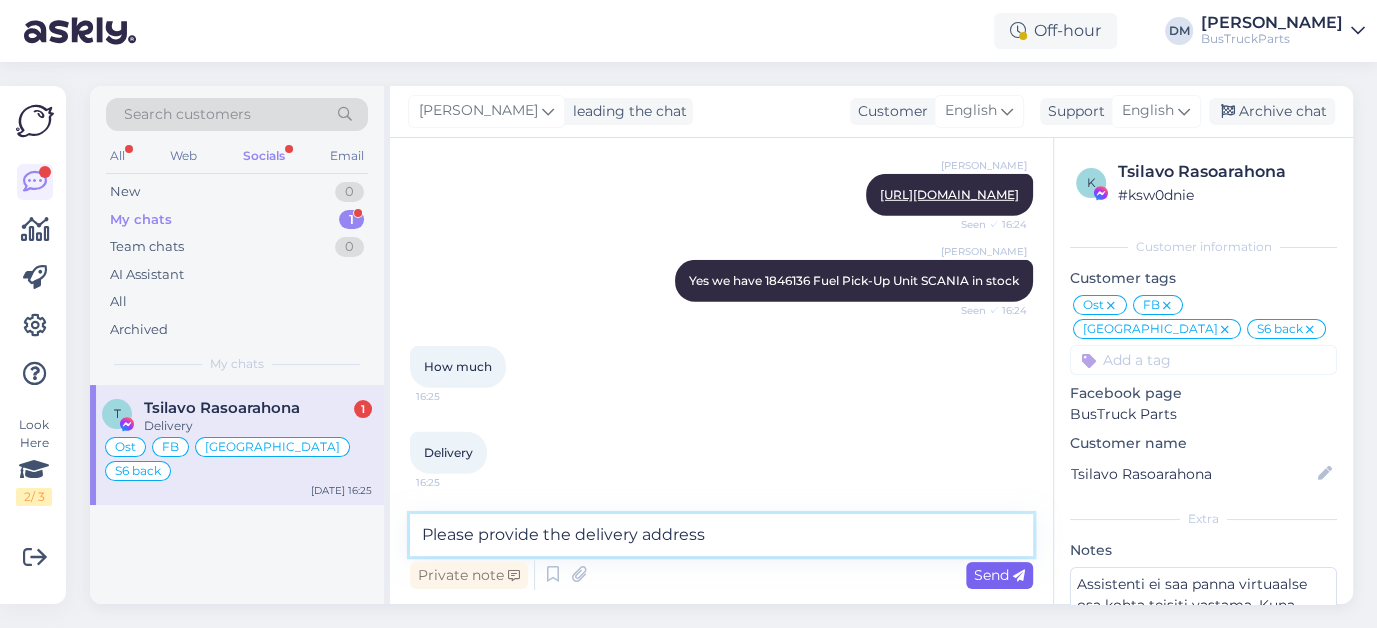 type on "Please provide the delivery address" 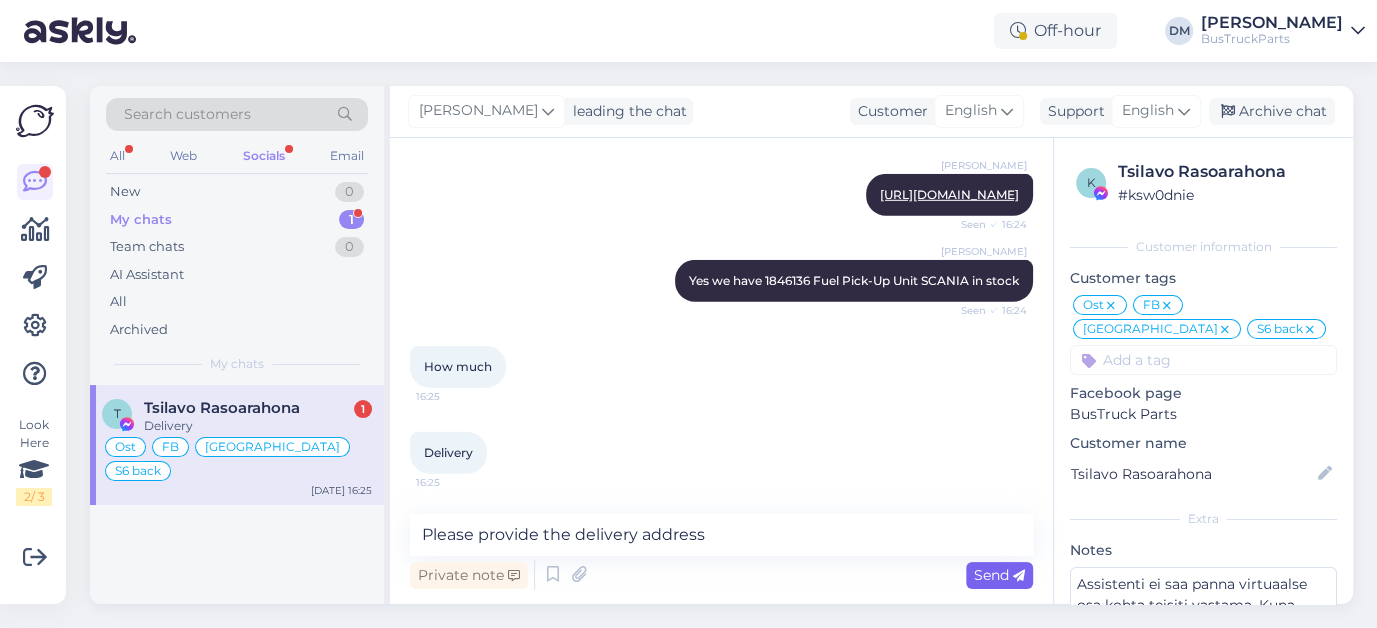click on "Send" at bounding box center (999, 575) 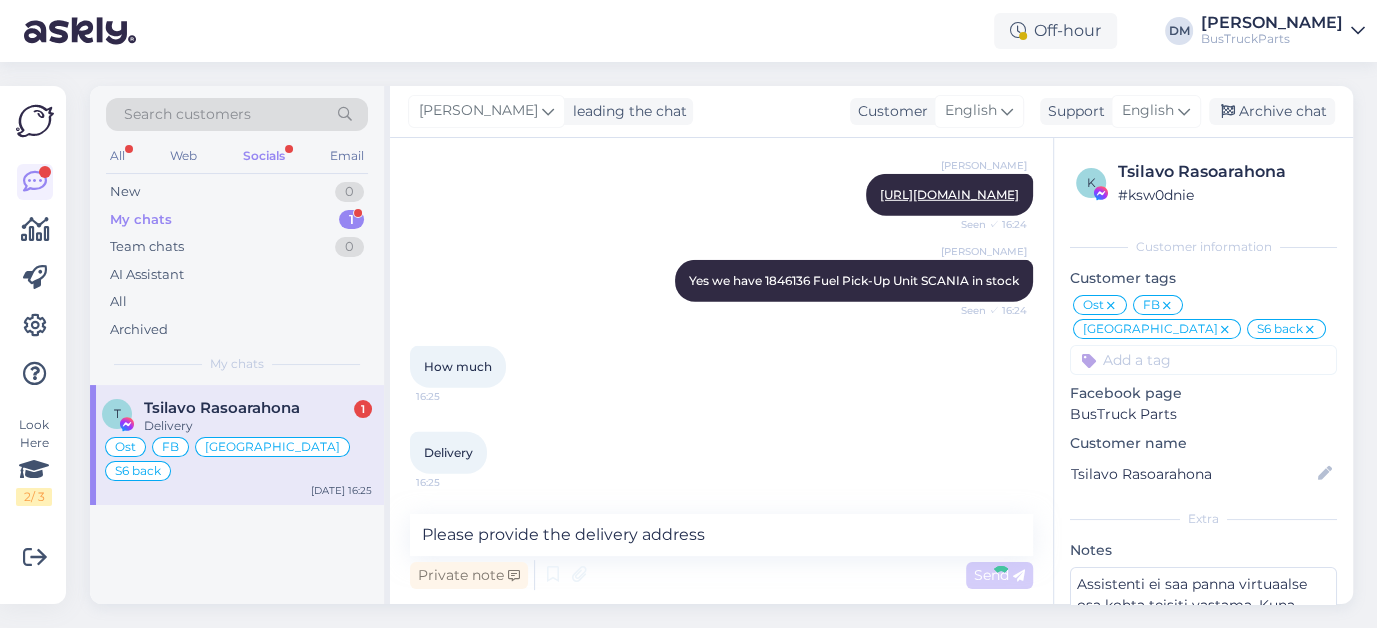 type 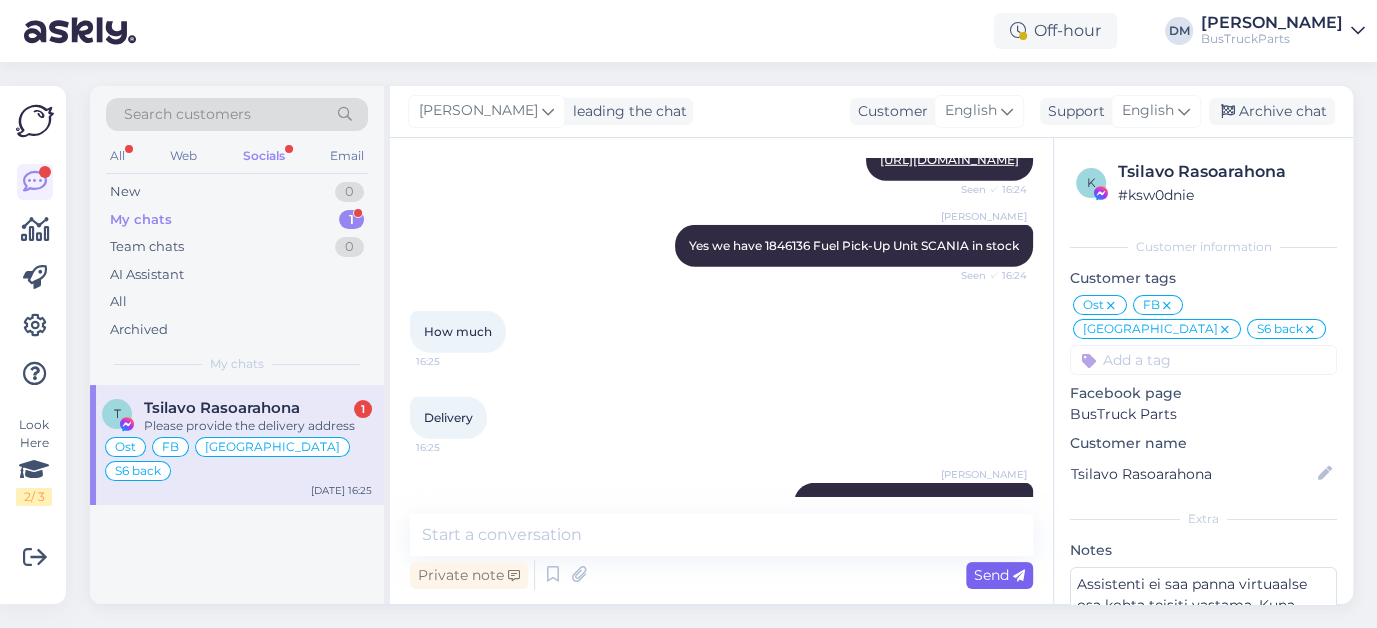 scroll, scrollTop: 9208, scrollLeft: 0, axis: vertical 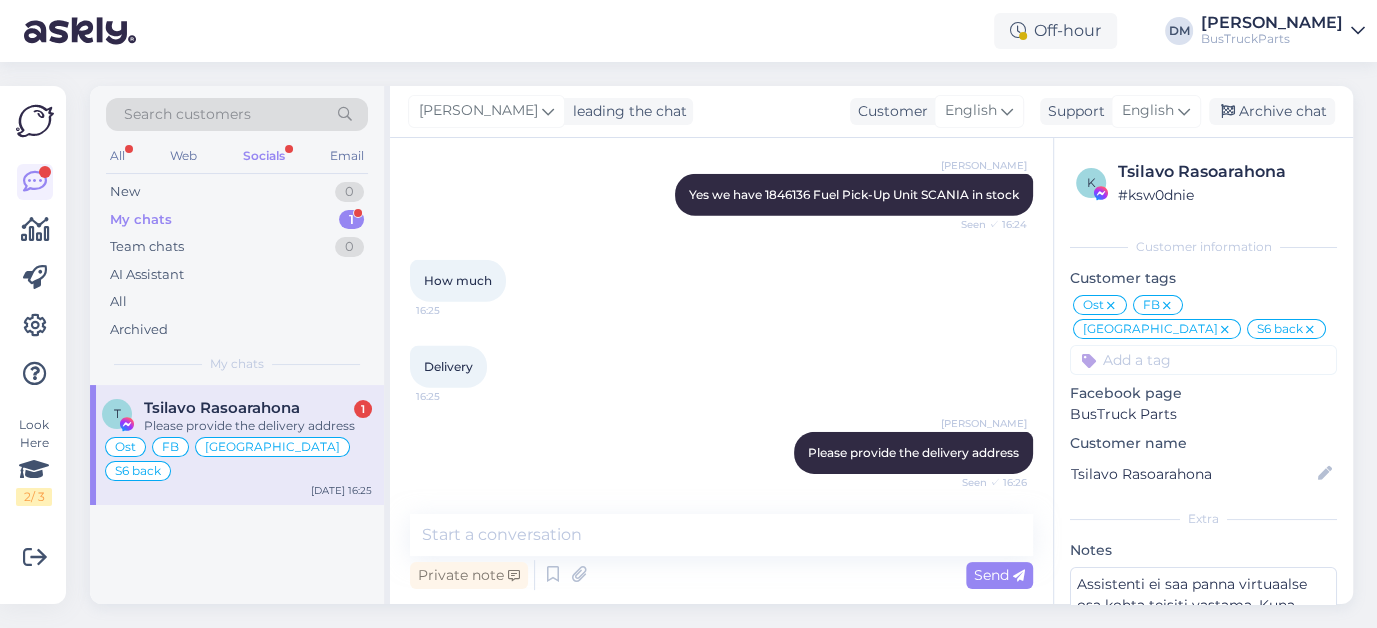 click on "My chats" at bounding box center [141, 220] 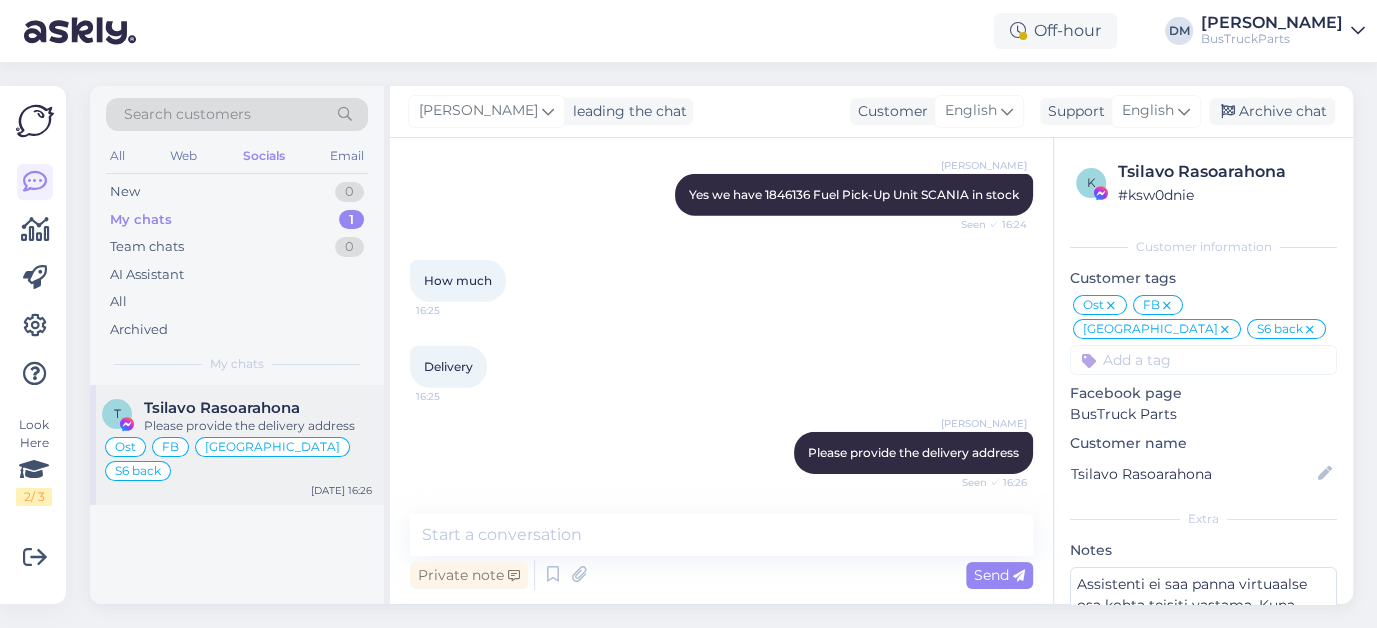 click on "Tsilavo Rasoarahona" at bounding box center [222, 408] 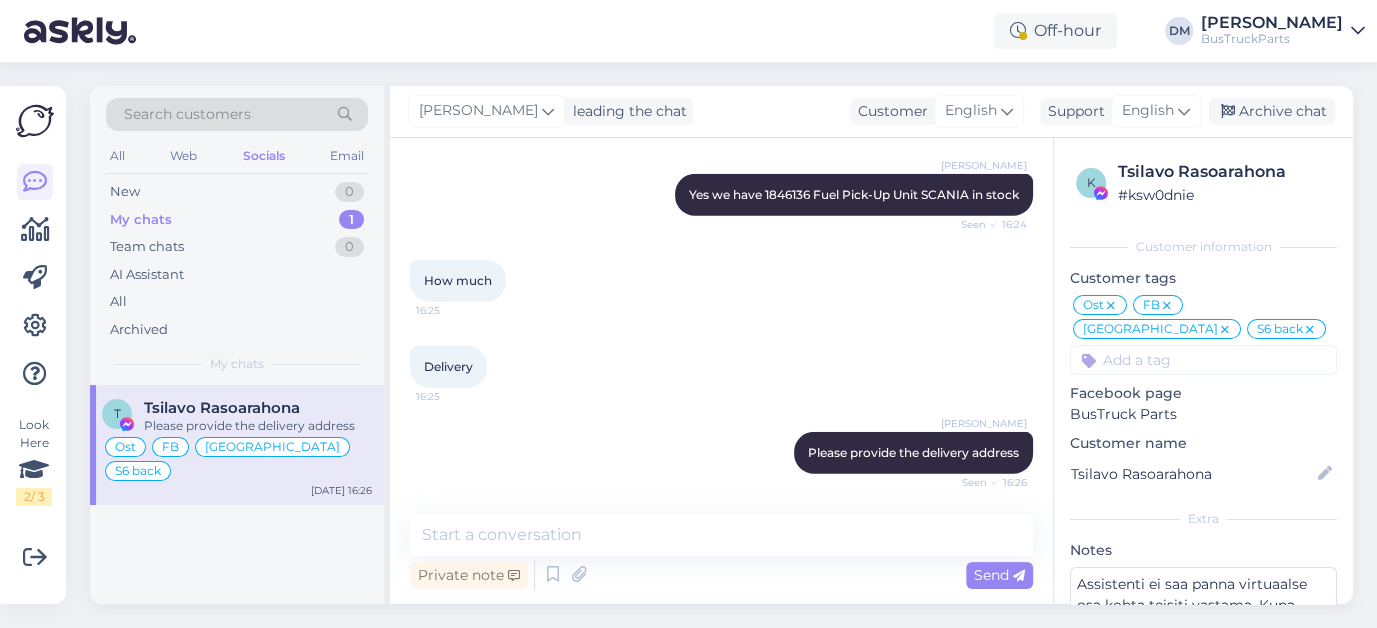 scroll, scrollTop: 9036, scrollLeft: 0, axis: vertical 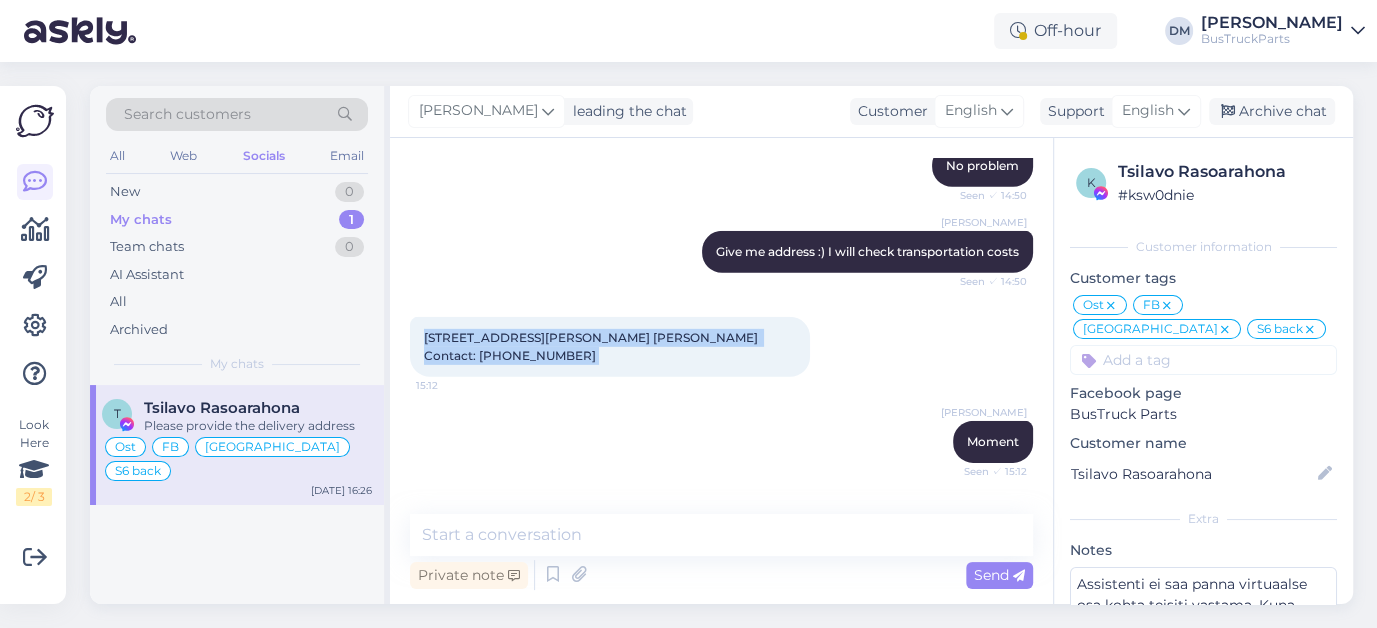 drag, startPoint x: 425, startPoint y: 351, endPoint x: 812, endPoint y: 352, distance: 387.00128 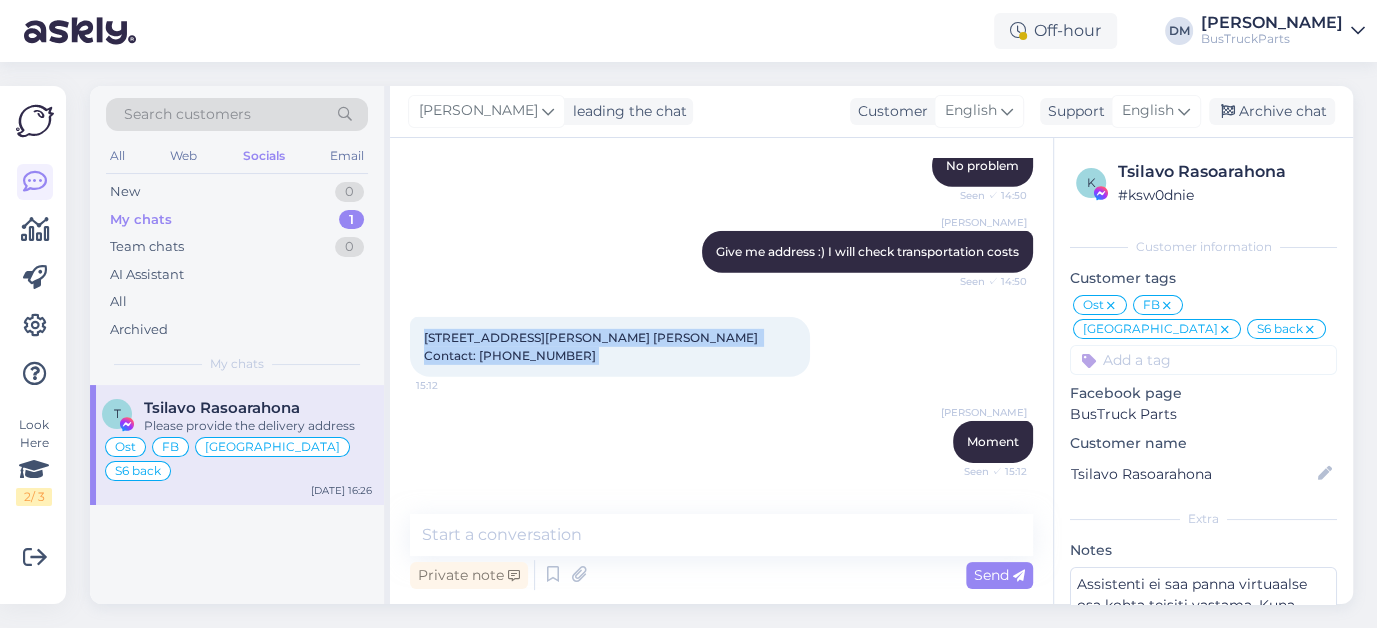 click on "[STREET_ADDRESS][PERSON_NAME] [PERSON_NAME] Contact: [PHONE_NUMBER]:12" at bounding box center [610, 347] 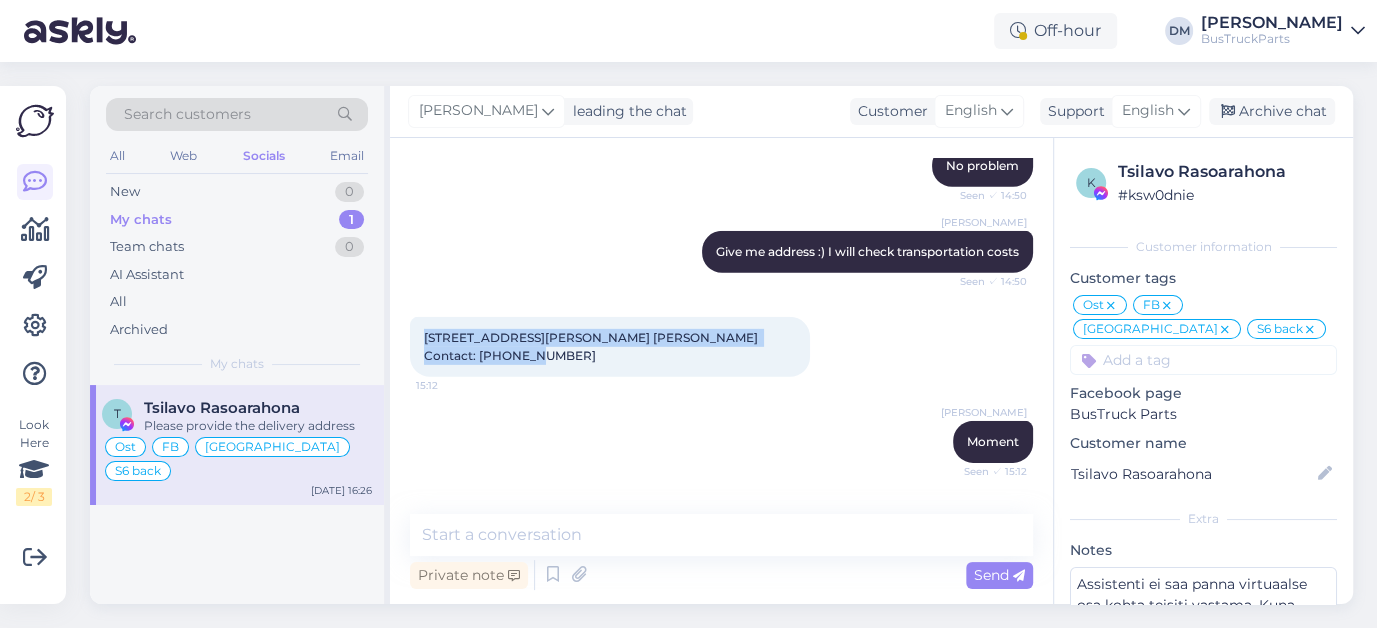 drag, startPoint x: 424, startPoint y: 350, endPoint x: 803, endPoint y: 353, distance: 379.01187 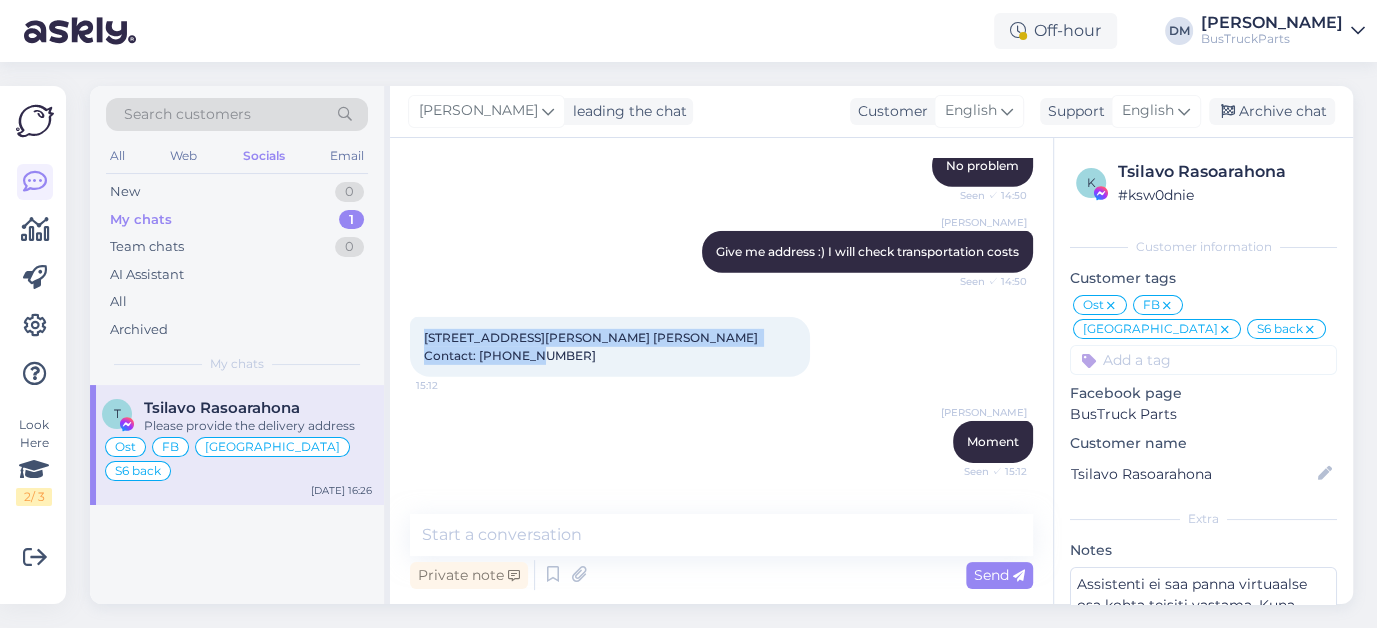 click on "[STREET_ADDRESS][PERSON_NAME] [PERSON_NAME] Contact: [PHONE_NUMBER]:12" at bounding box center [610, 347] 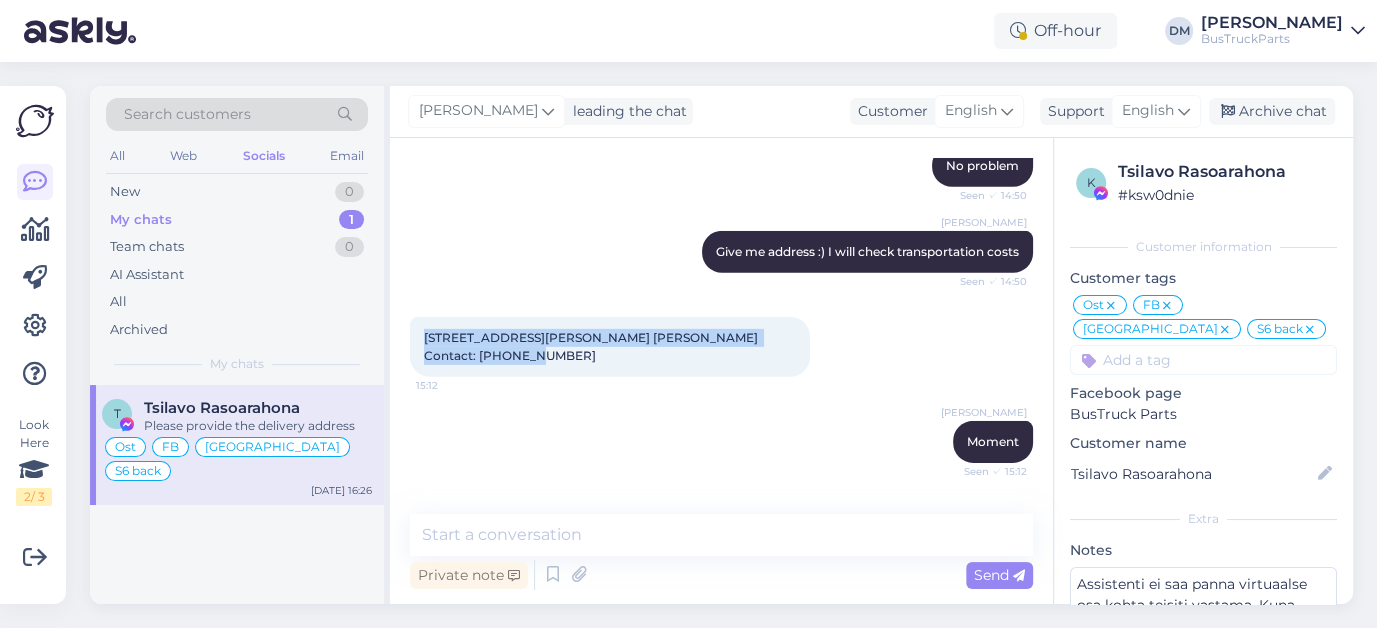 copy on "[STREET_ADDRESS][PERSON_NAME]" 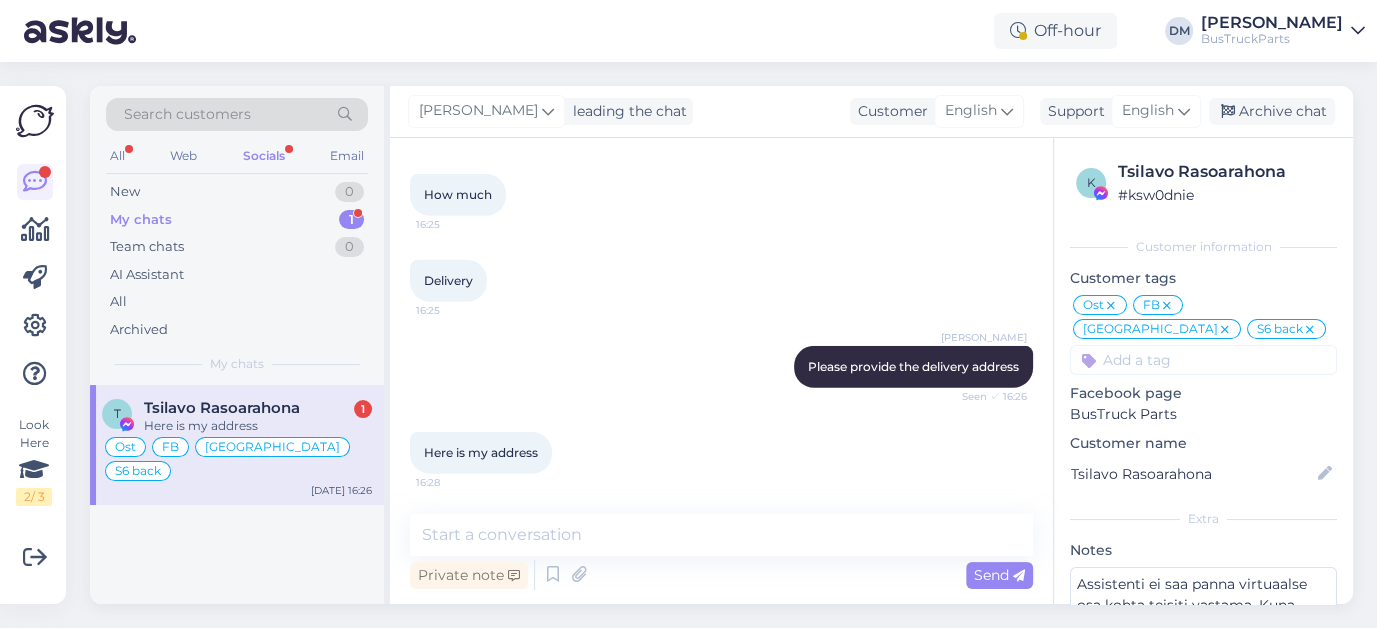 scroll, scrollTop: 9121, scrollLeft: 0, axis: vertical 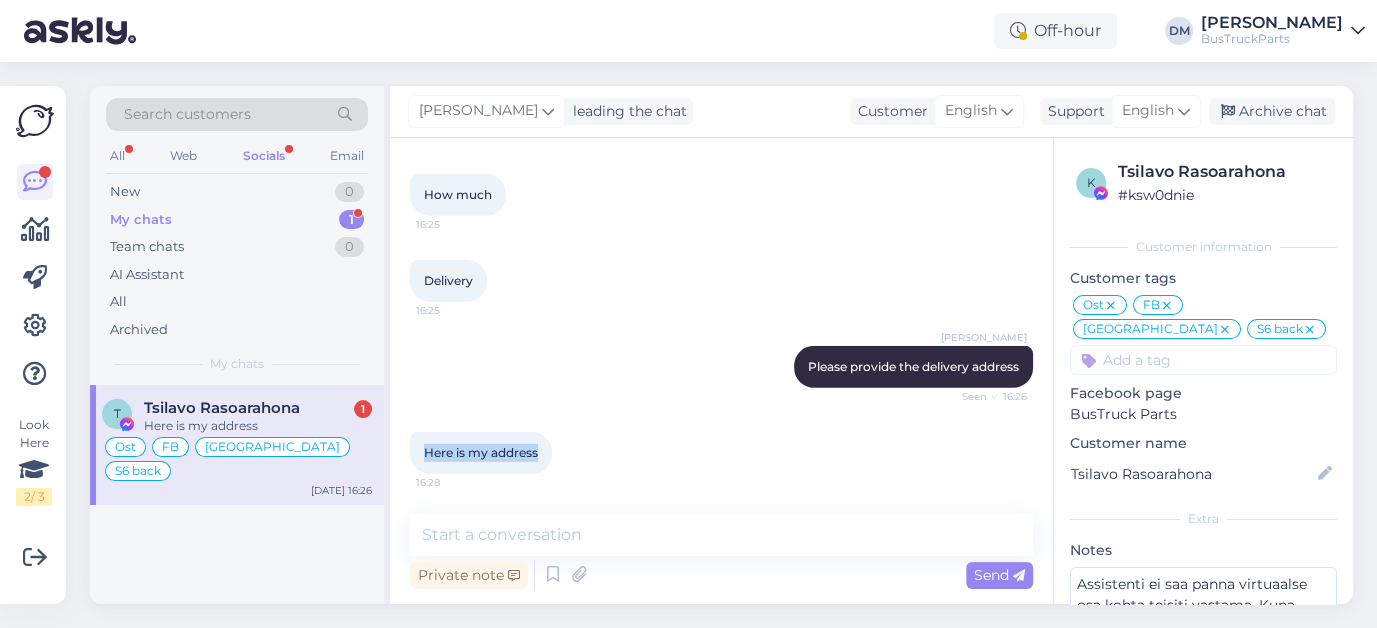 drag, startPoint x: 425, startPoint y: 451, endPoint x: 552, endPoint y: 457, distance: 127.141655 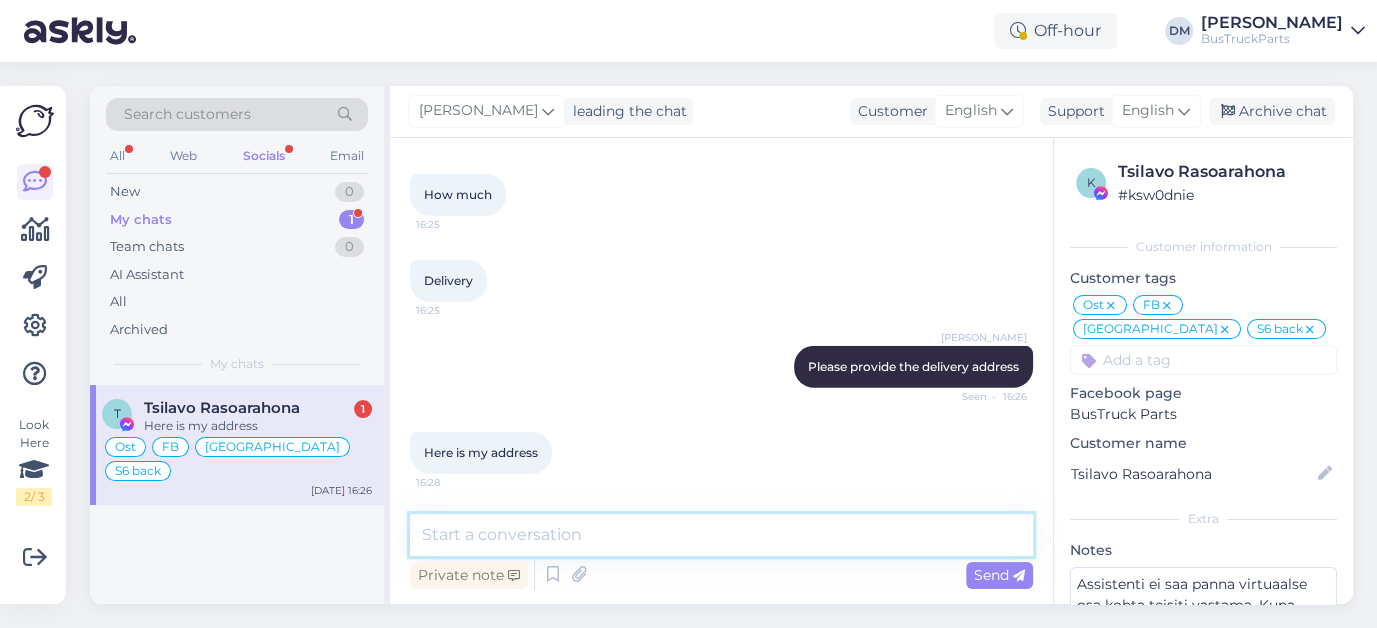 click at bounding box center [721, 535] 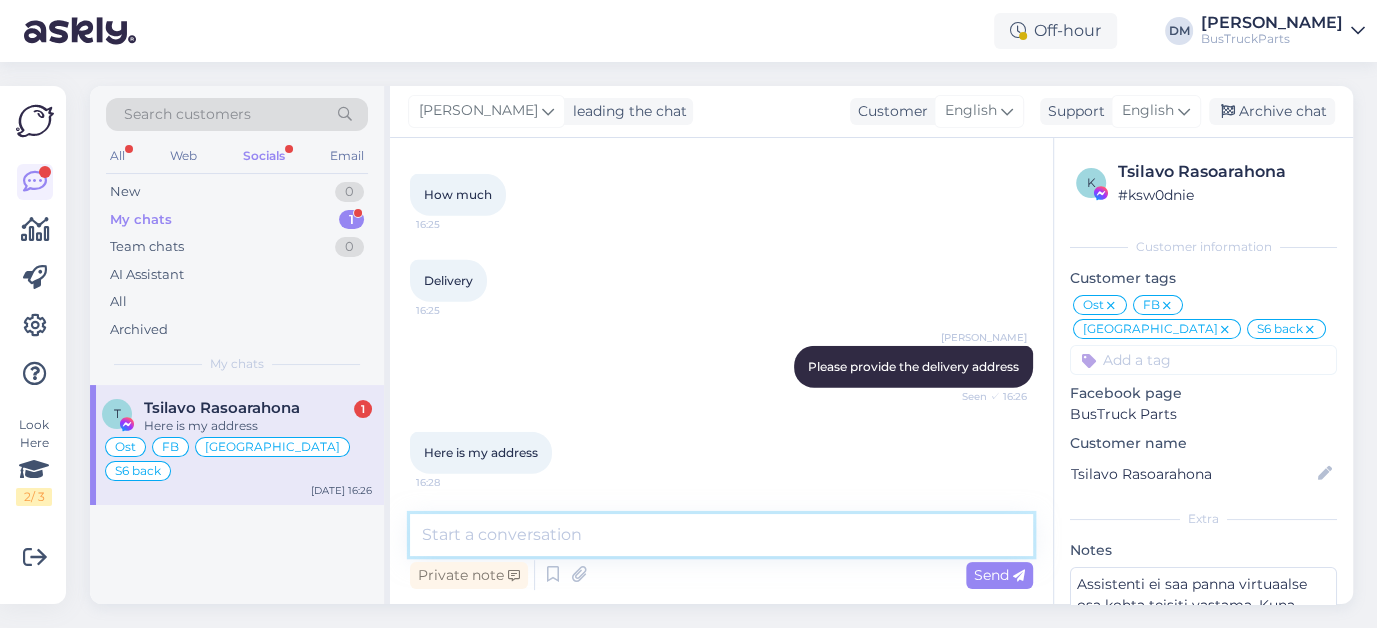 paste on "Approximately 28 Euro" 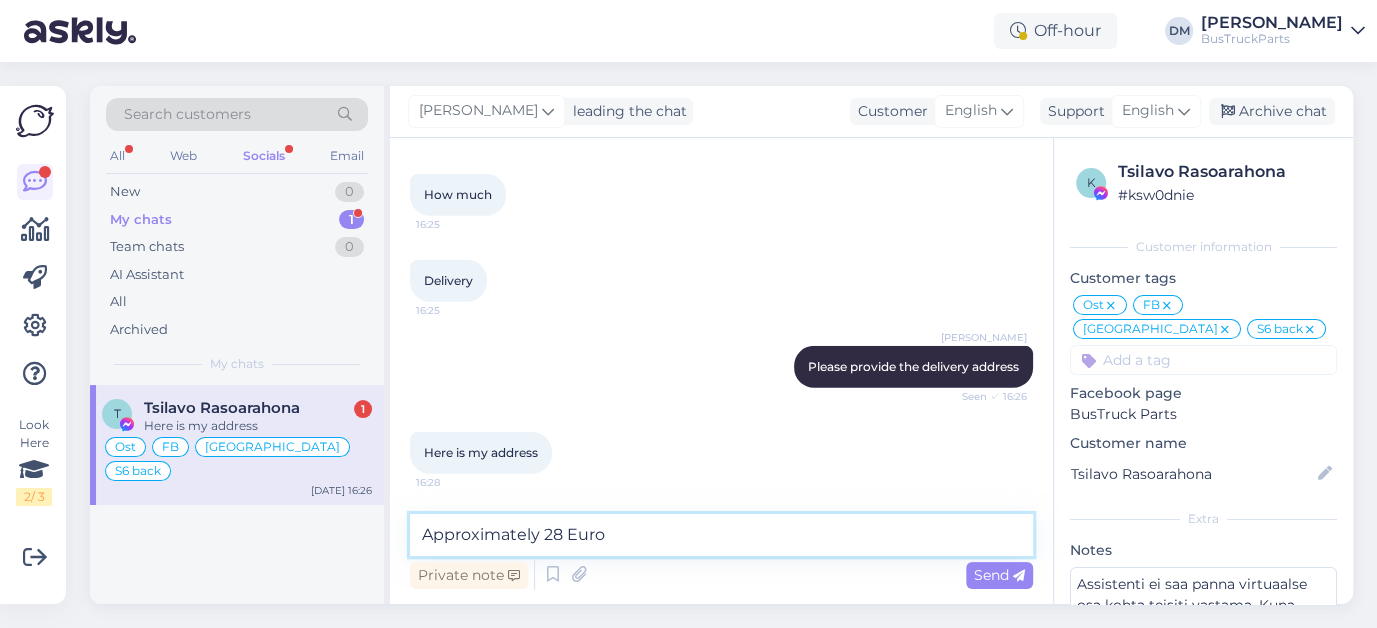 click on "Approximately 28 Euro" at bounding box center (721, 535) 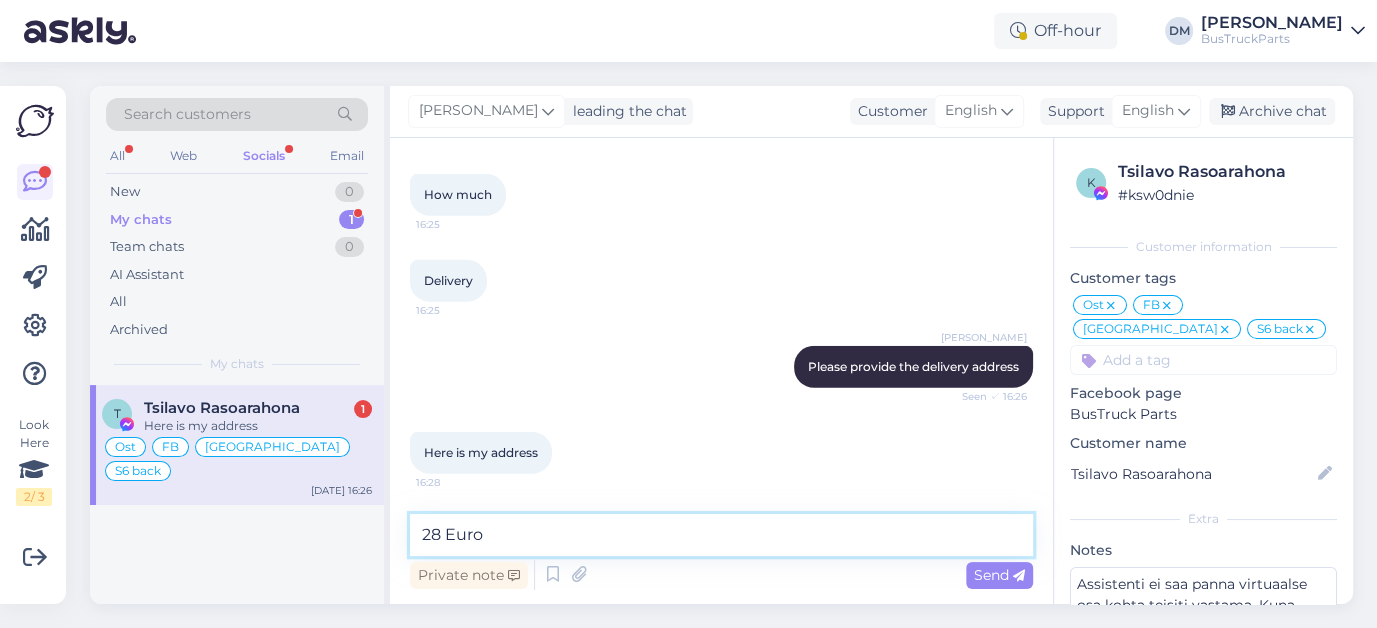 paste on "Delivery" 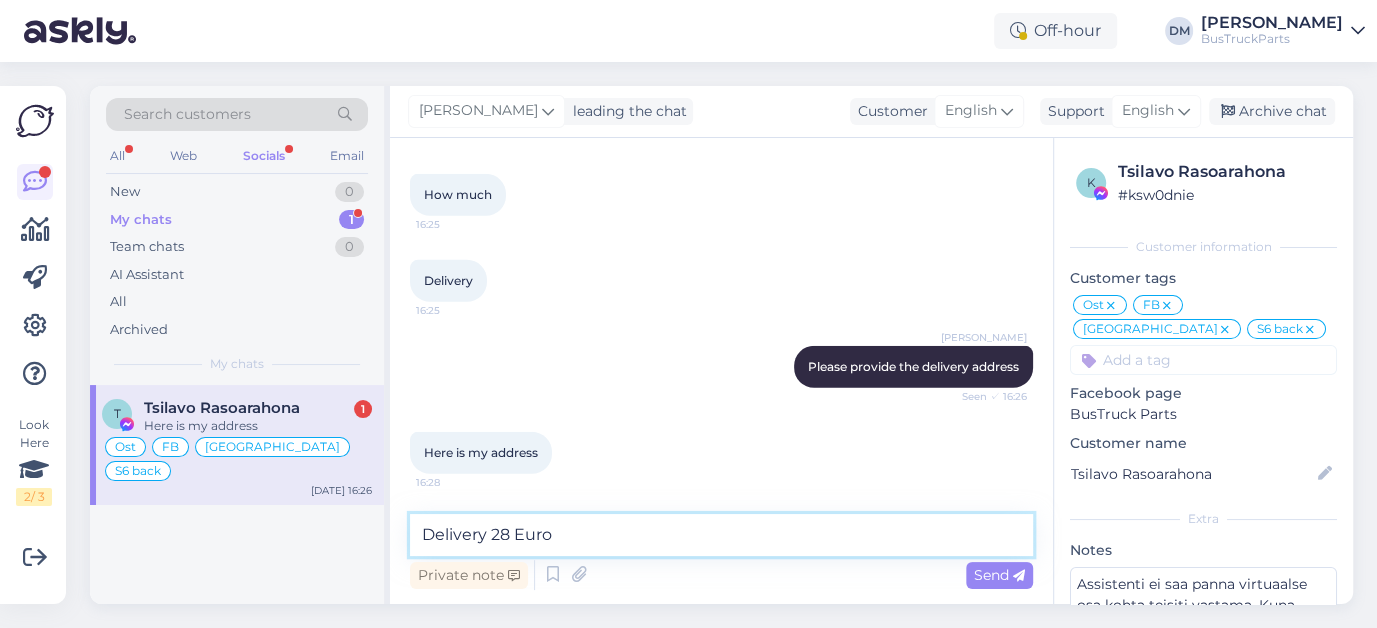type on "Delivery 28 Euro" 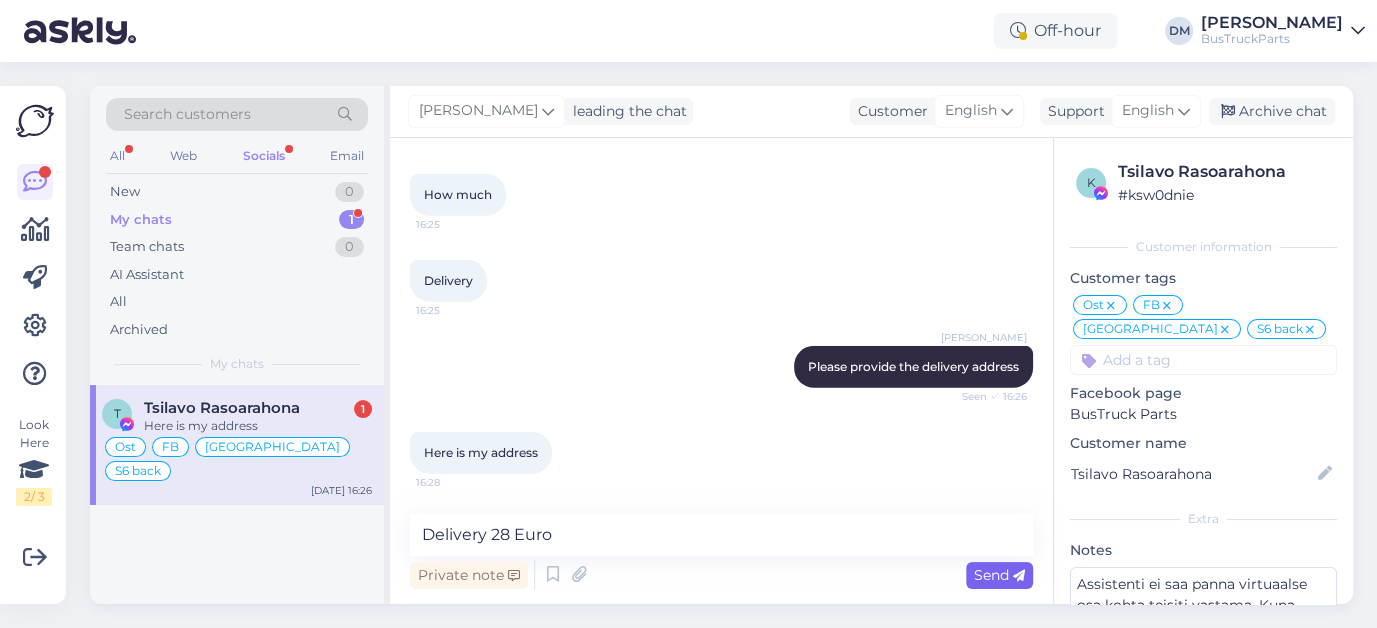 click on "Send" at bounding box center [999, 575] 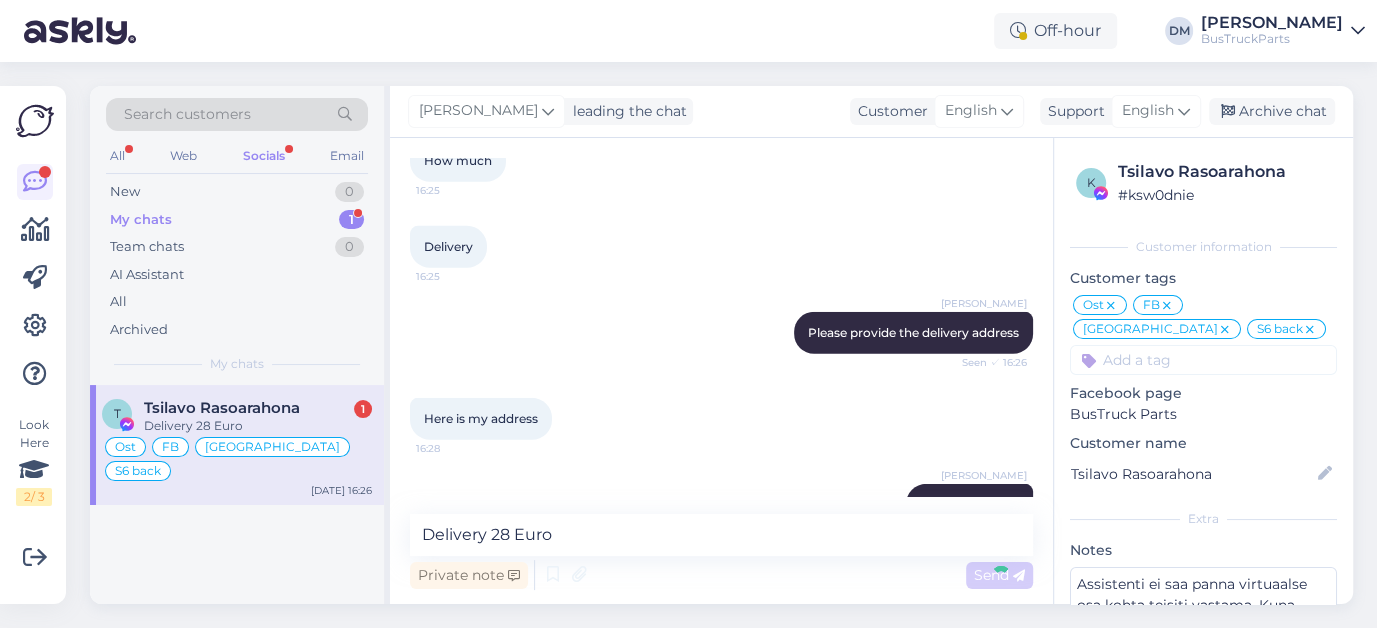 type 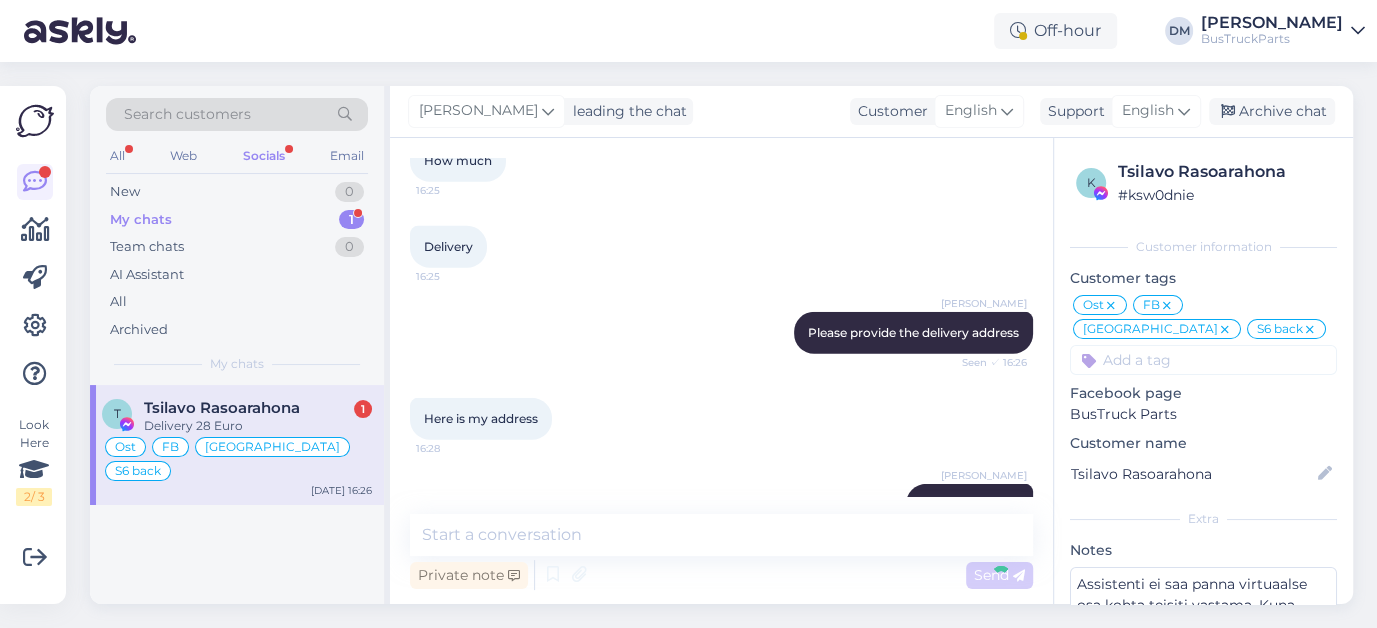 scroll, scrollTop: 9208, scrollLeft: 0, axis: vertical 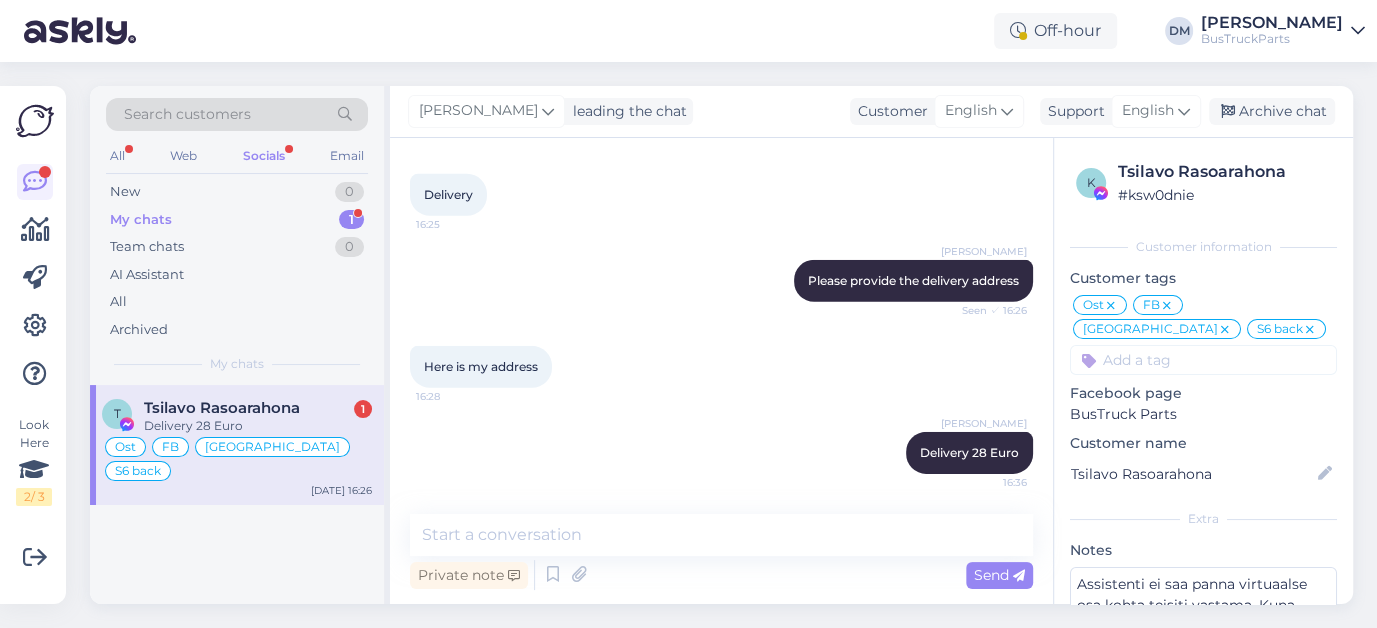 click on "[PERSON_NAME] Delivery 28 Euro 16:36" at bounding box center (721, 453) 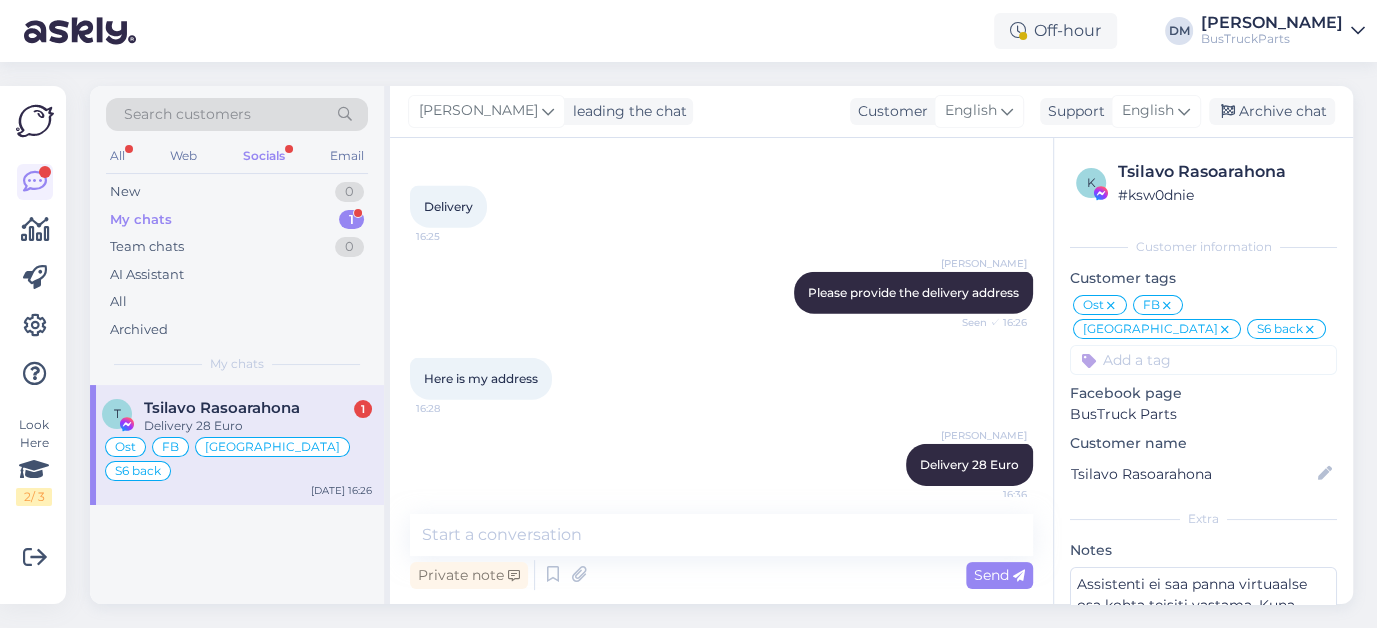 scroll, scrollTop: 9208, scrollLeft: 0, axis: vertical 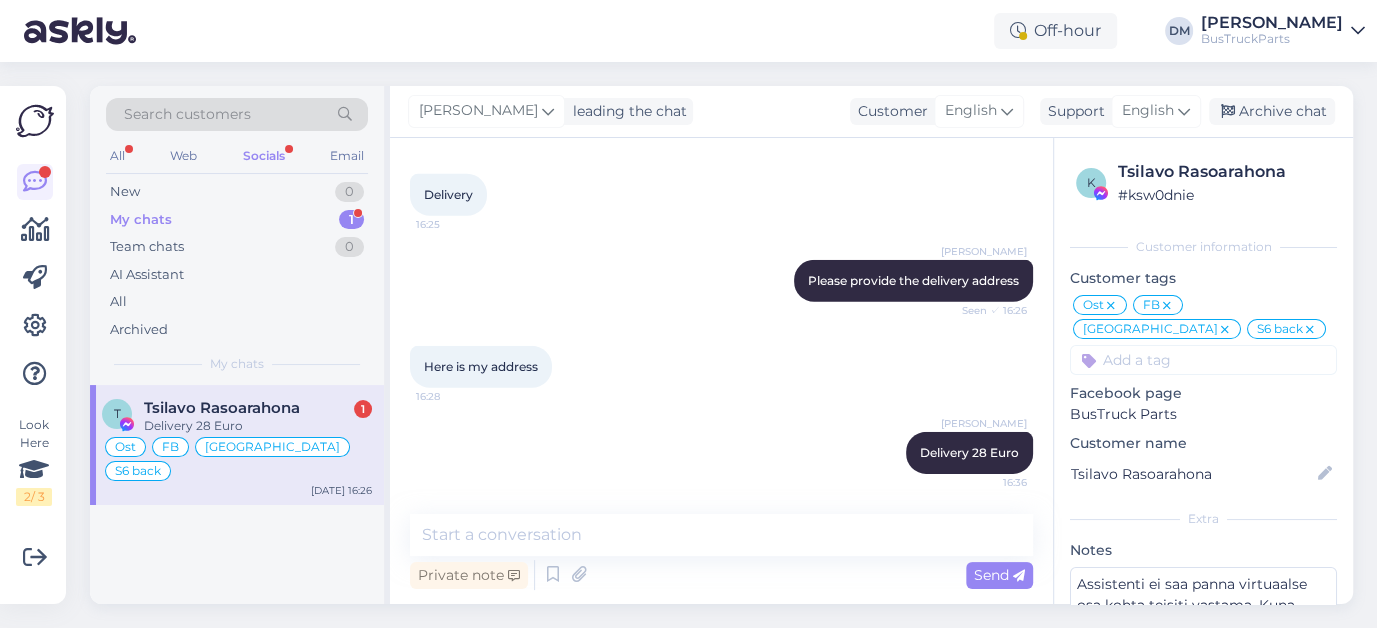 click on "Tsilavo Rasoarahona 1 Delivery 28 Euro" at bounding box center [258, 417] 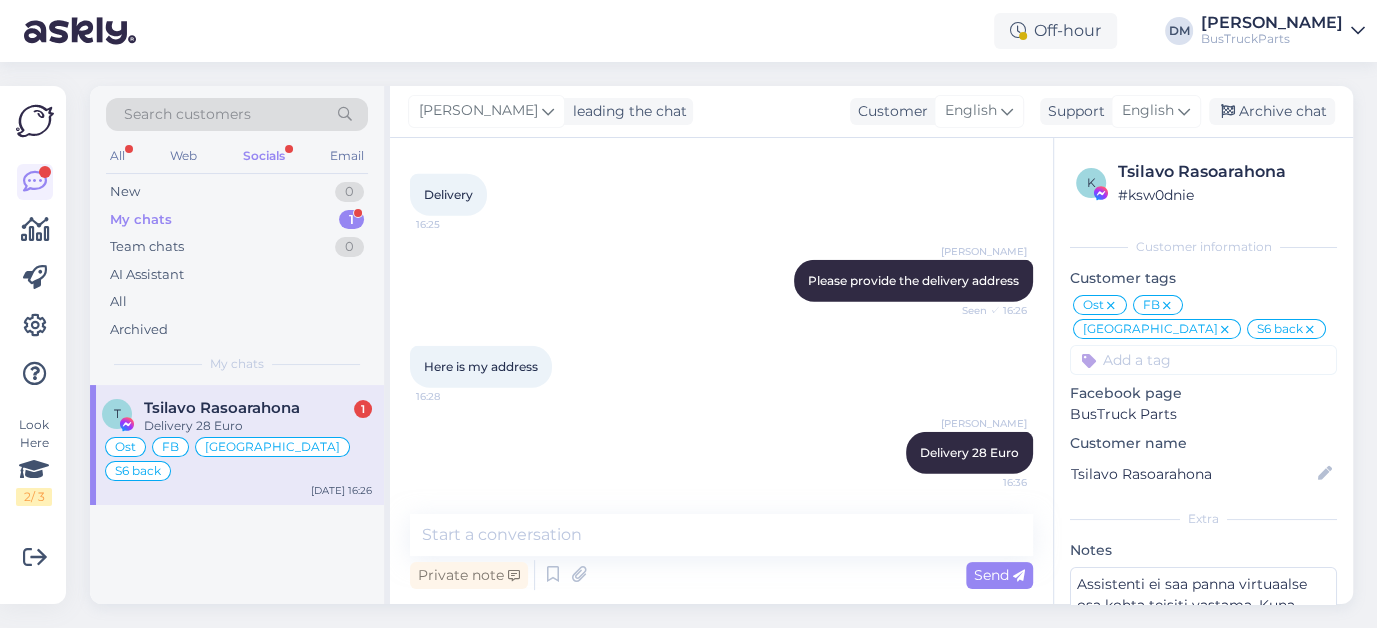 click on "My chats" at bounding box center [141, 220] 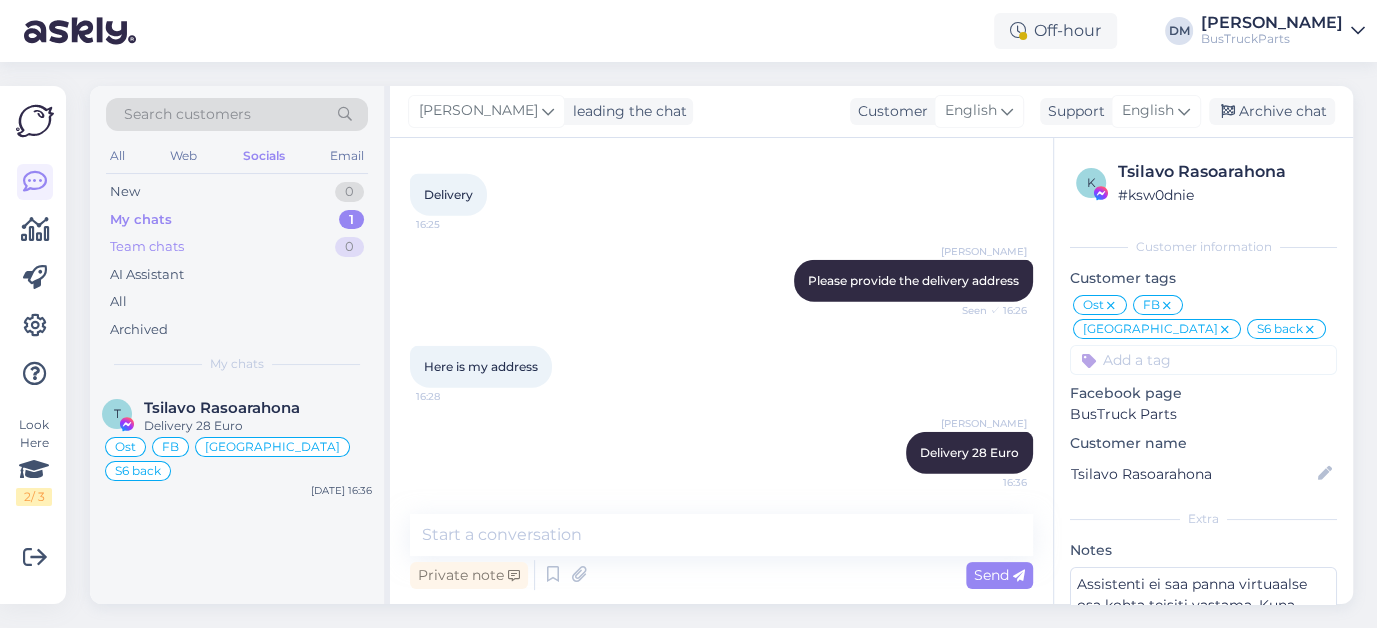 click on "Team chats" at bounding box center (147, 247) 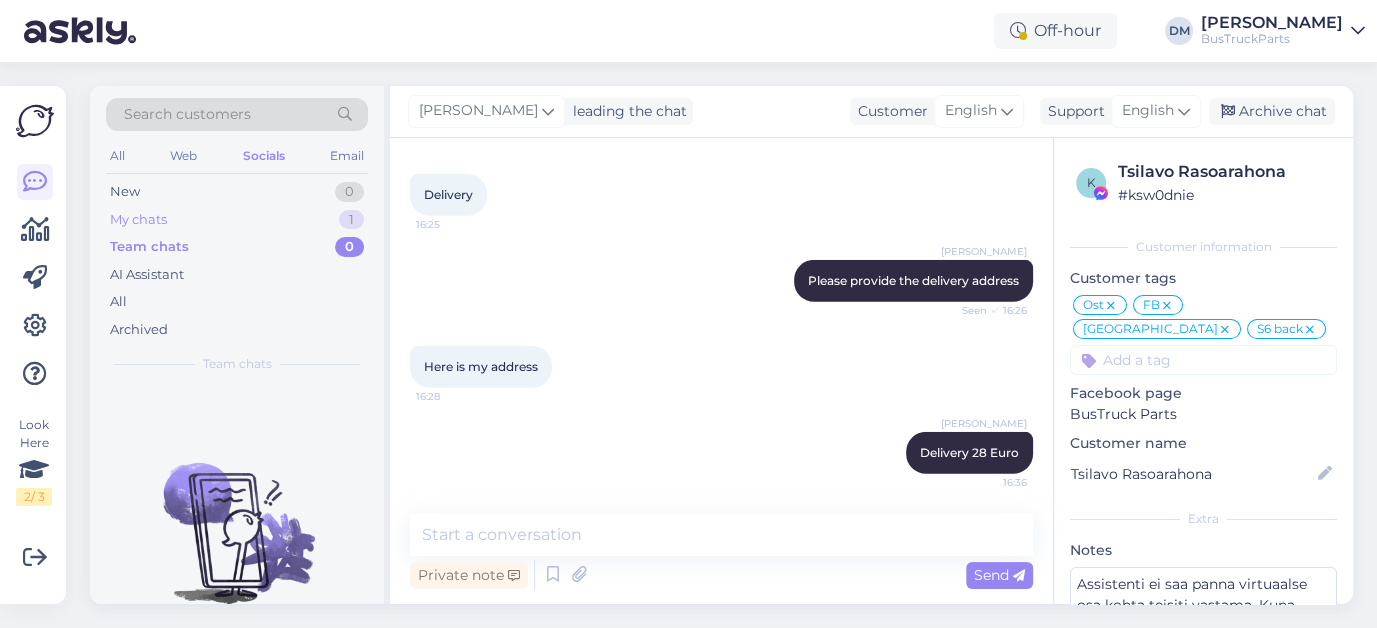 click on "My chats" at bounding box center (138, 220) 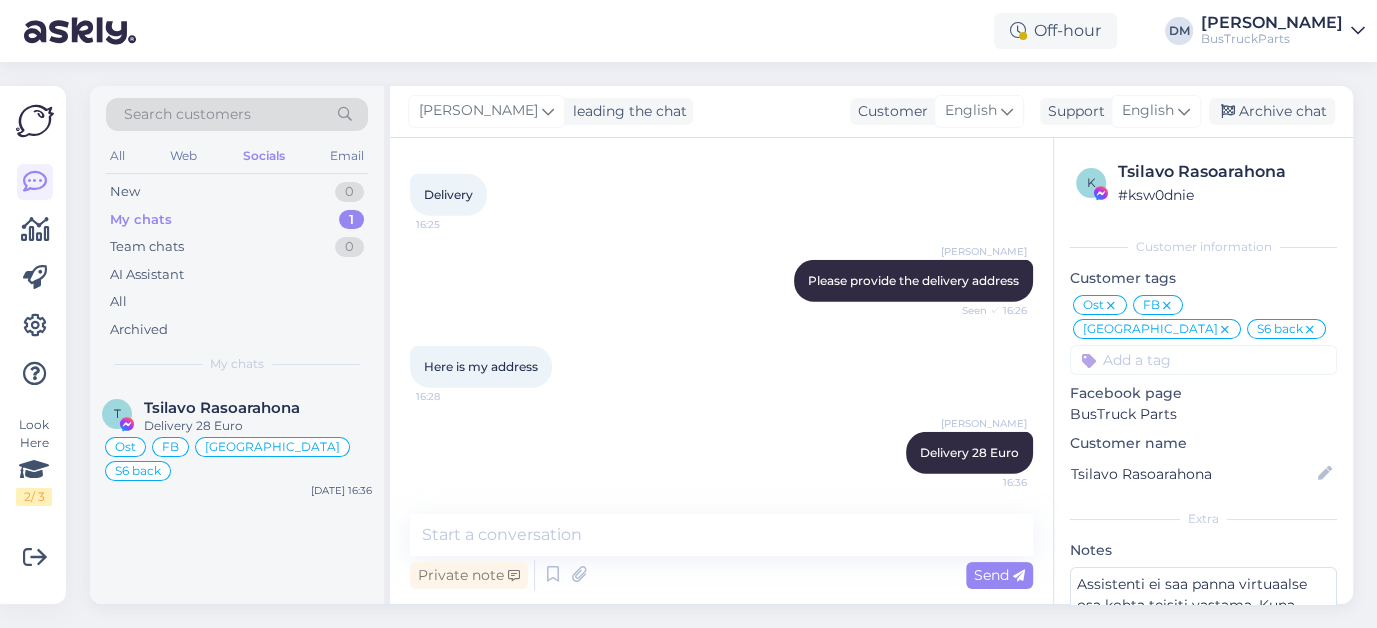 click on "[PERSON_NAME] Delivery 28 Euro 16:36" at bounding box center (721, 453) 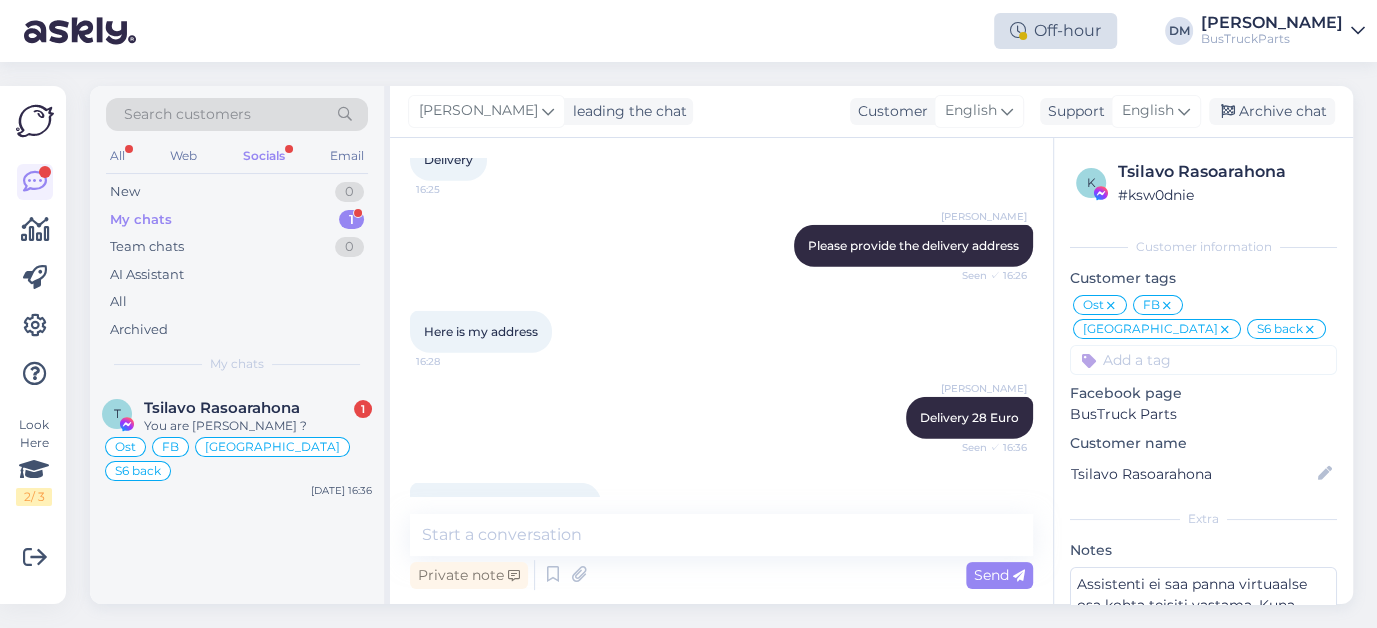 scroll, scrollTop: 9086, scrollLeft: 0, axis: vertical 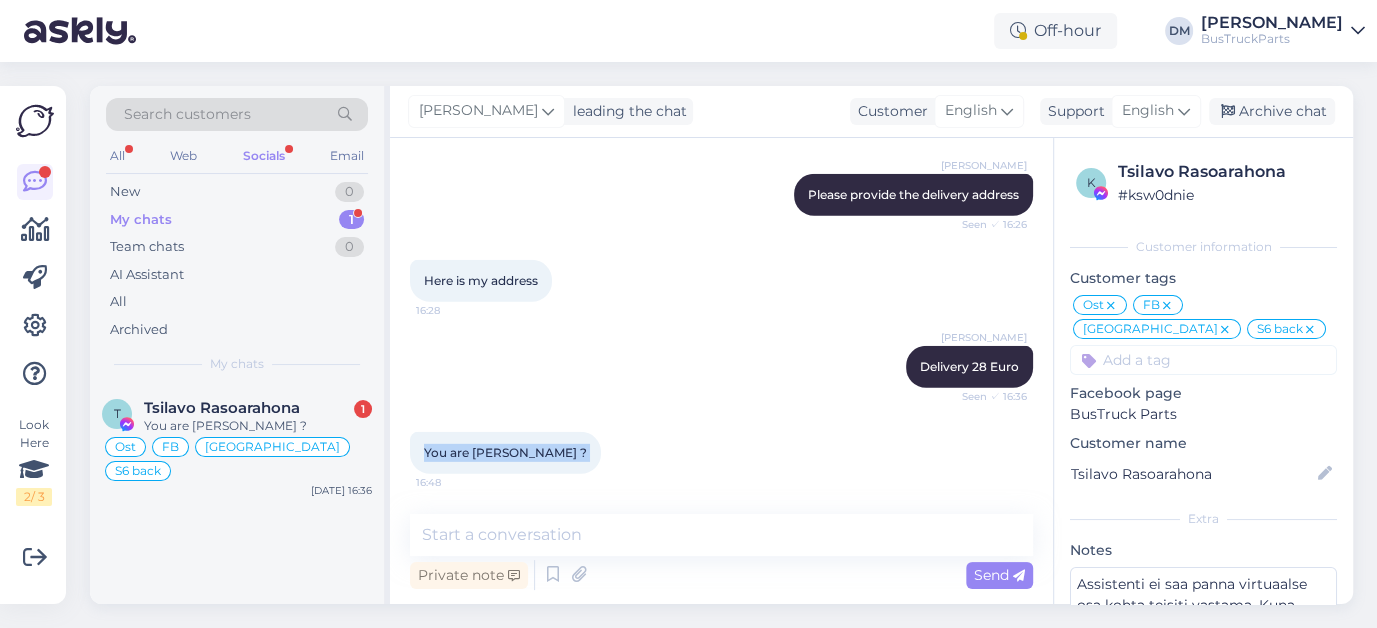 drag, startPoint x: 425, startPoint y: 449, endPoint x: 577, endPoint y: 457, distance: 152.21039 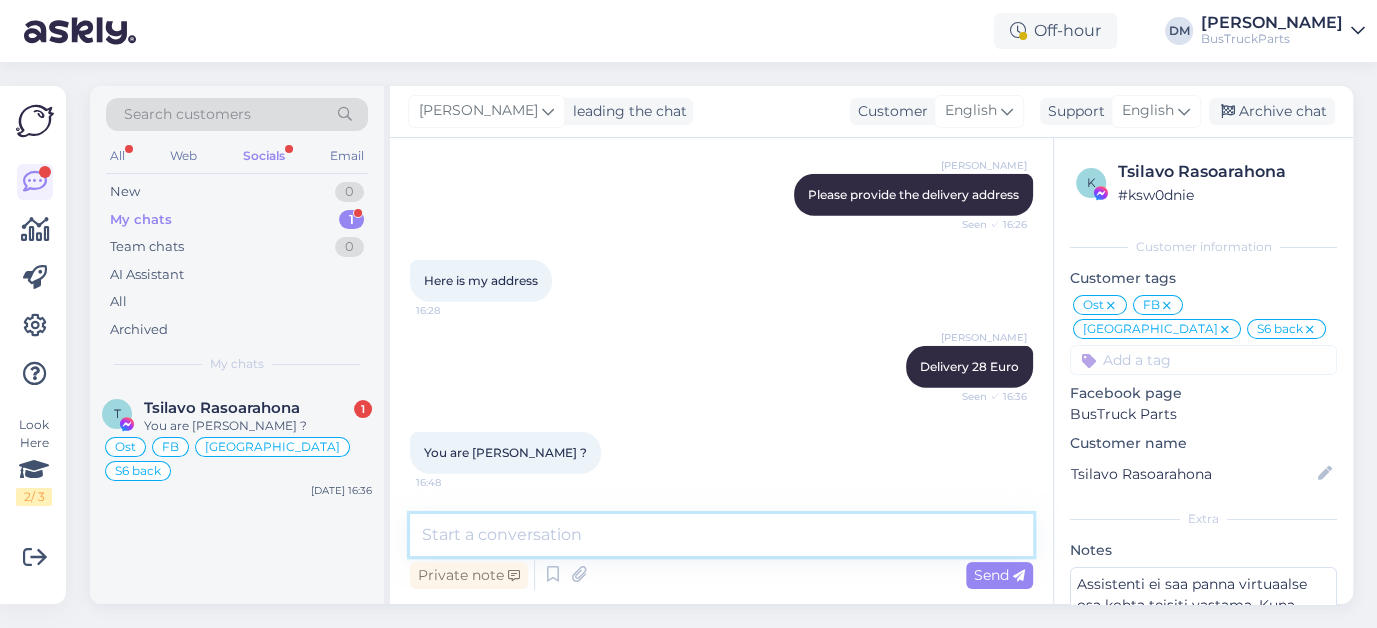 click at bounding box center [721, 535] 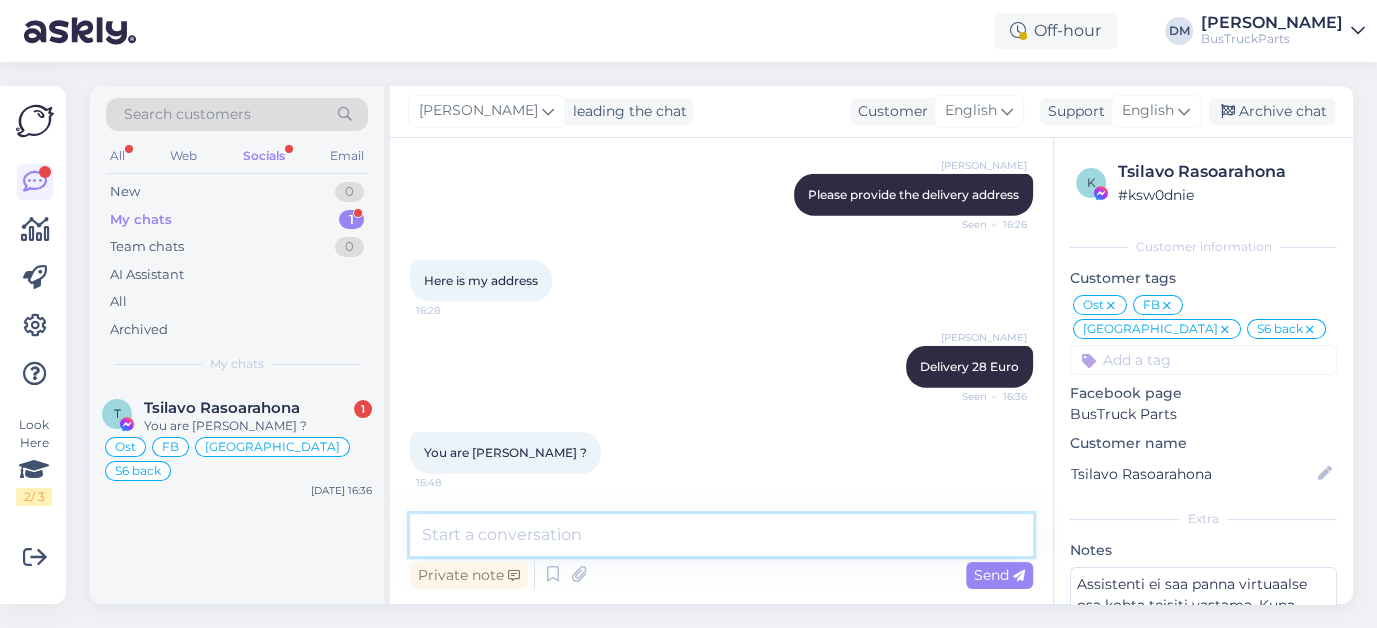 paste on "No, my name is [PERSON_NAME]" 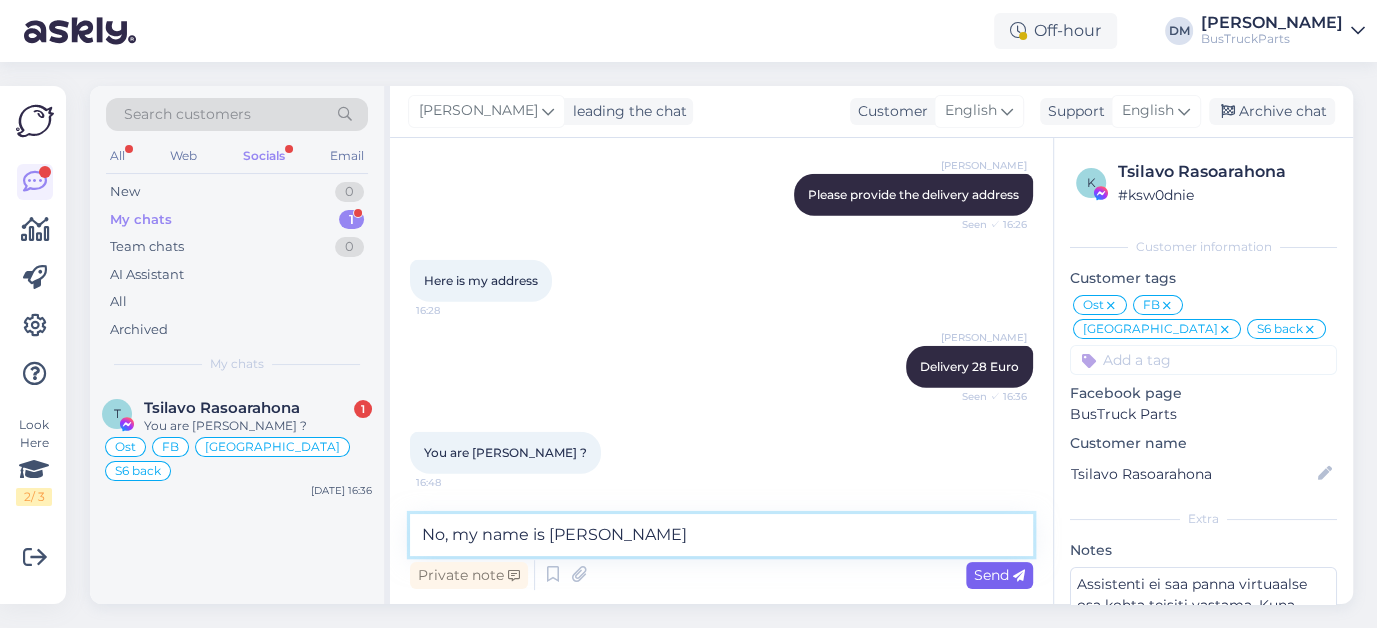 type on "No, my name is [PERSON_NAME]" 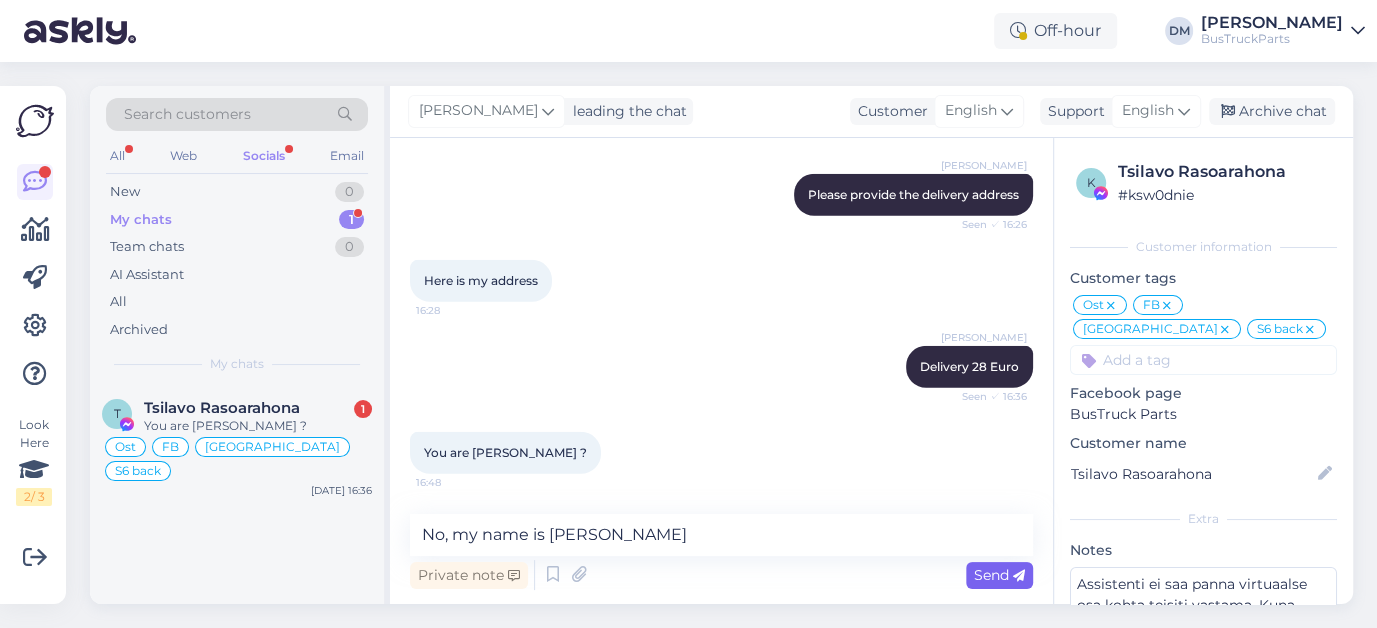 click on "Send" at bounding box center (999, 575) 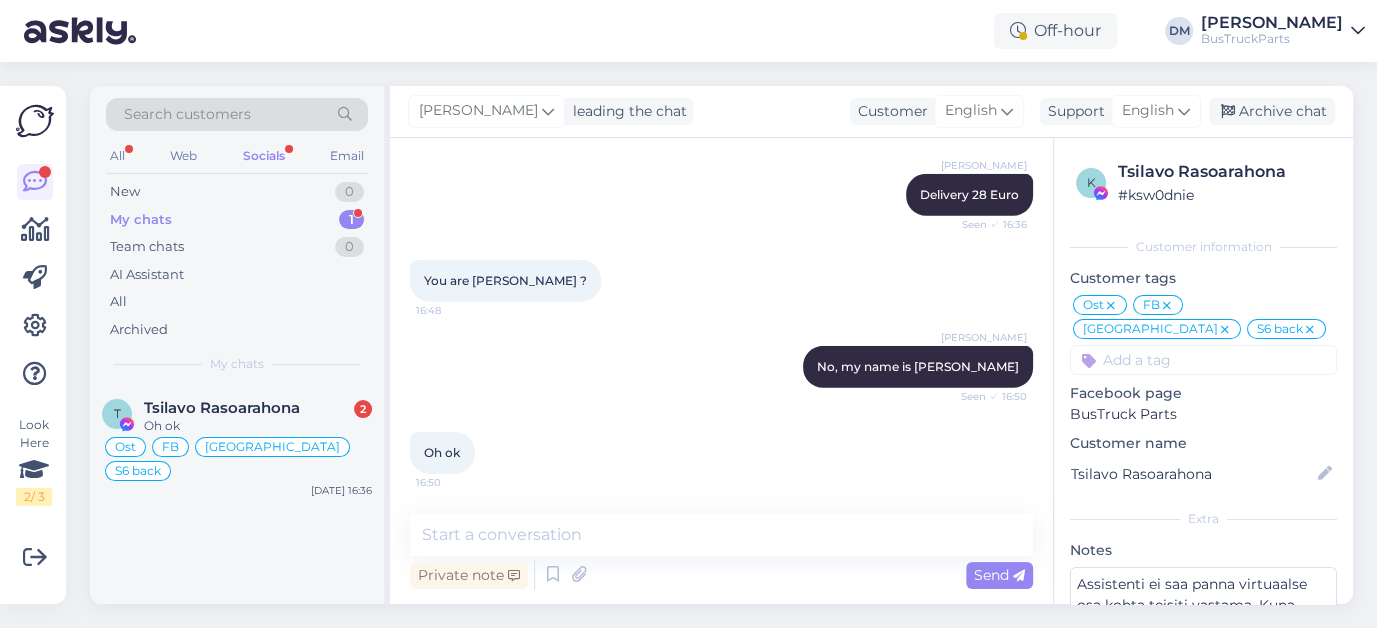 scroll, scrollTop: 9344, scrollLeft: 0, axis: vertical 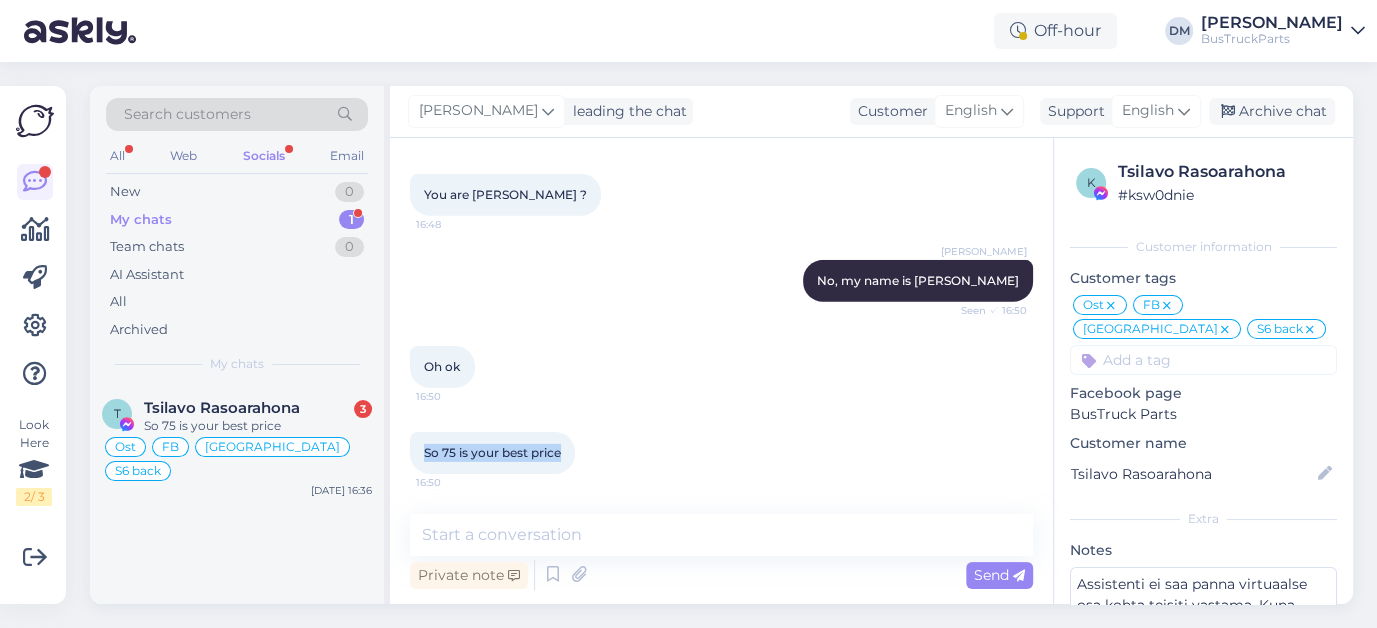 drag, startPoint x: 425, startPoint y: 449, endPoint x: 613, endPoint y: 455, distance: 188.09572 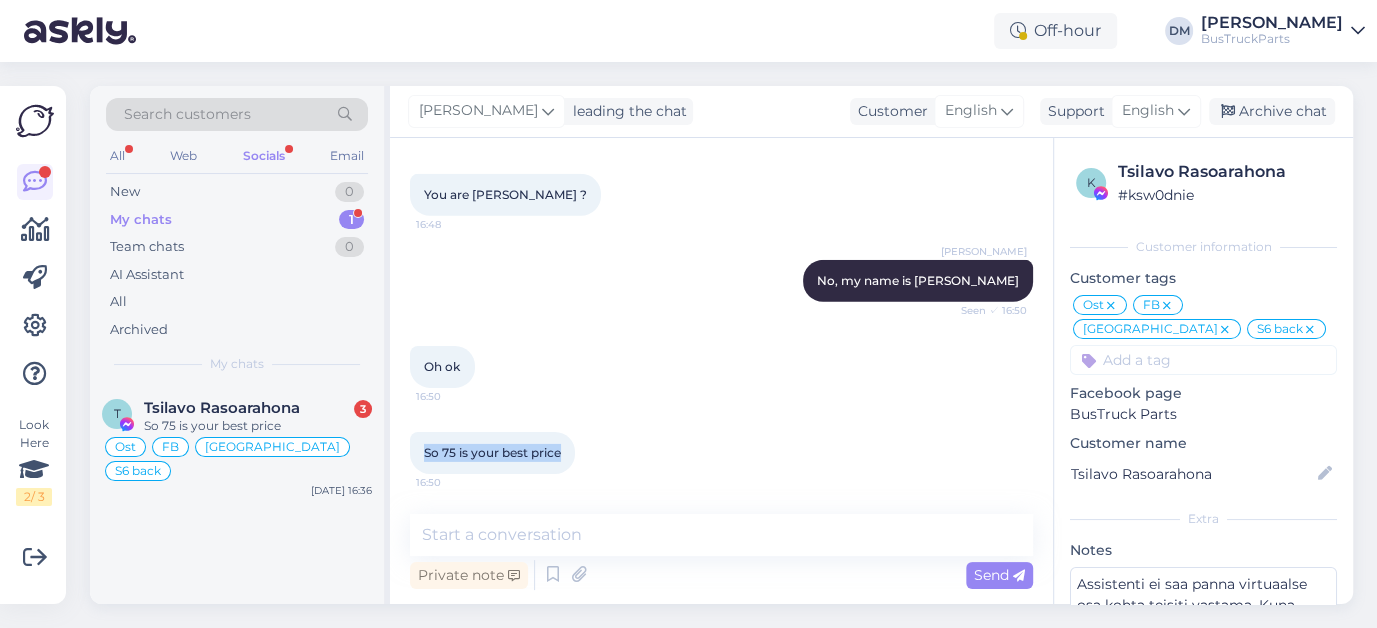 copy on "So 75 is your best price" 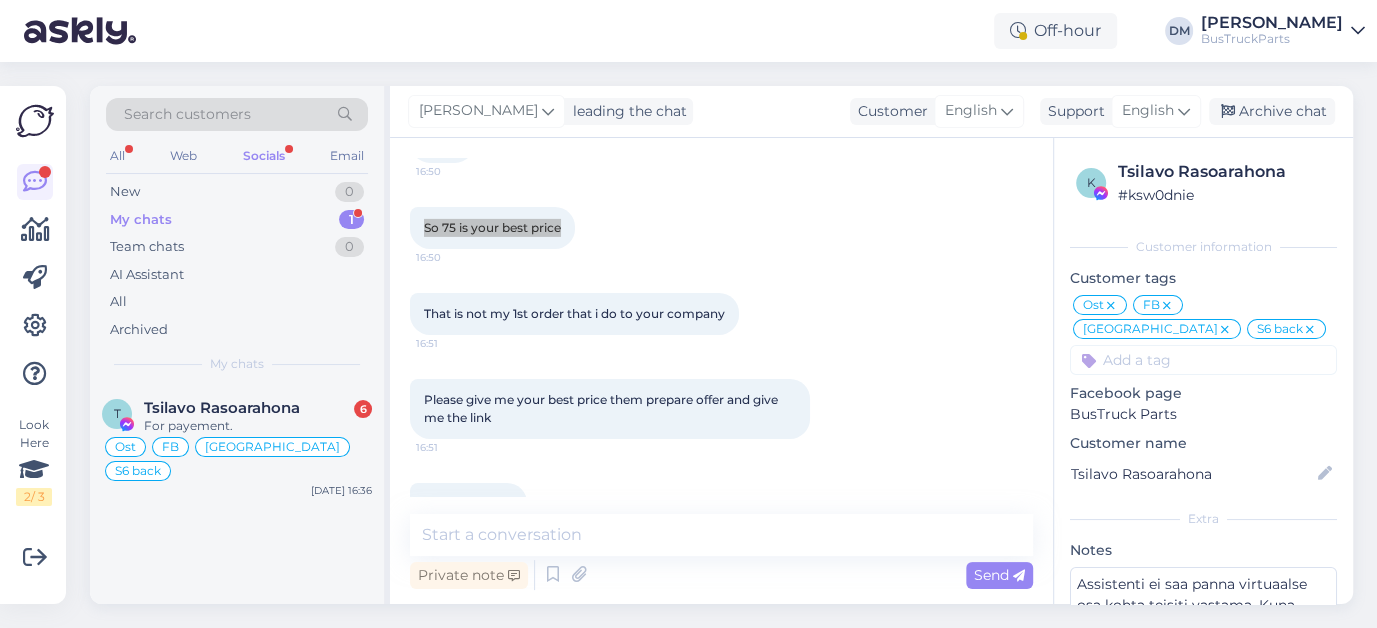 scroll, scrollTop: 9620, scrollLeft: 0, axis: vertical 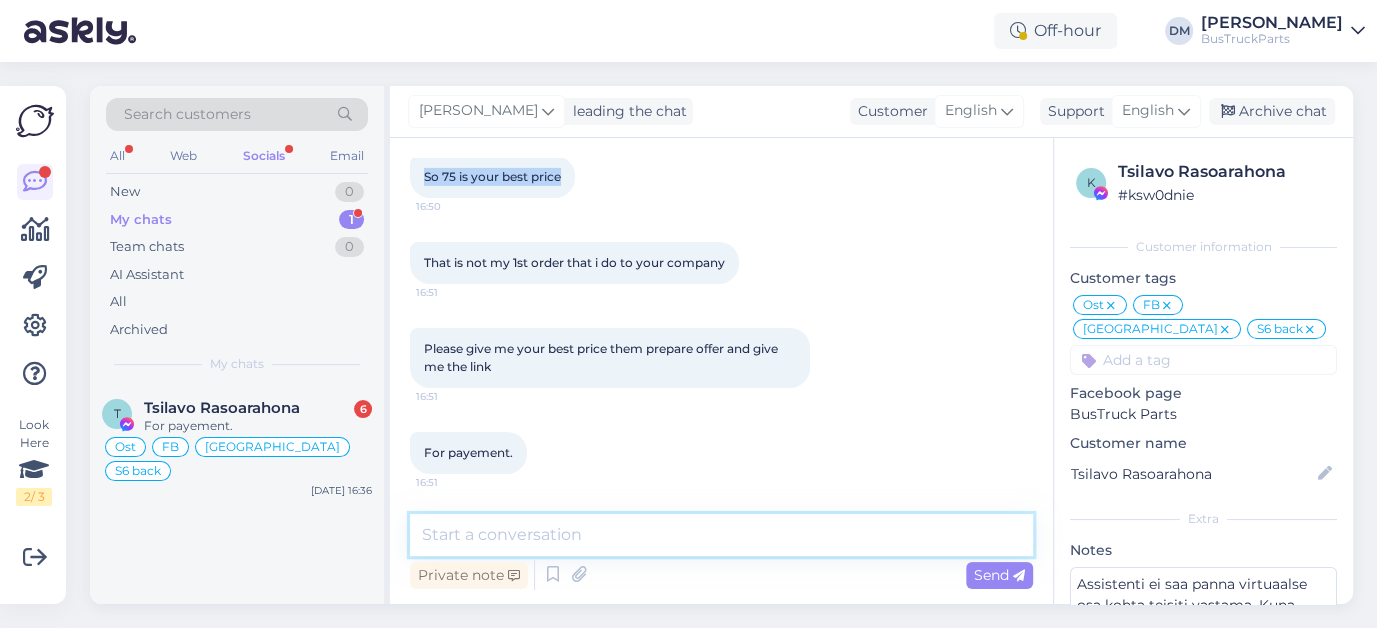 click at bounding box center [721, 535] 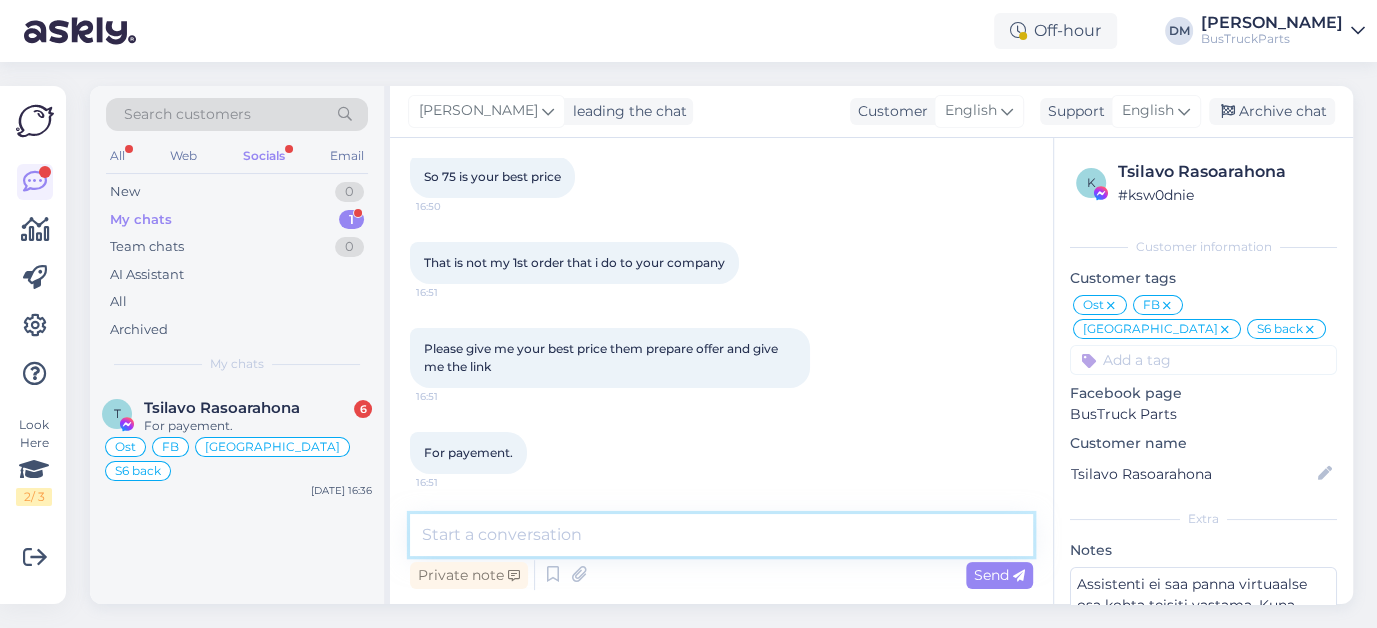 paste on "Regarding the discount, [PERSON_NAME] will answer you [DATE]" 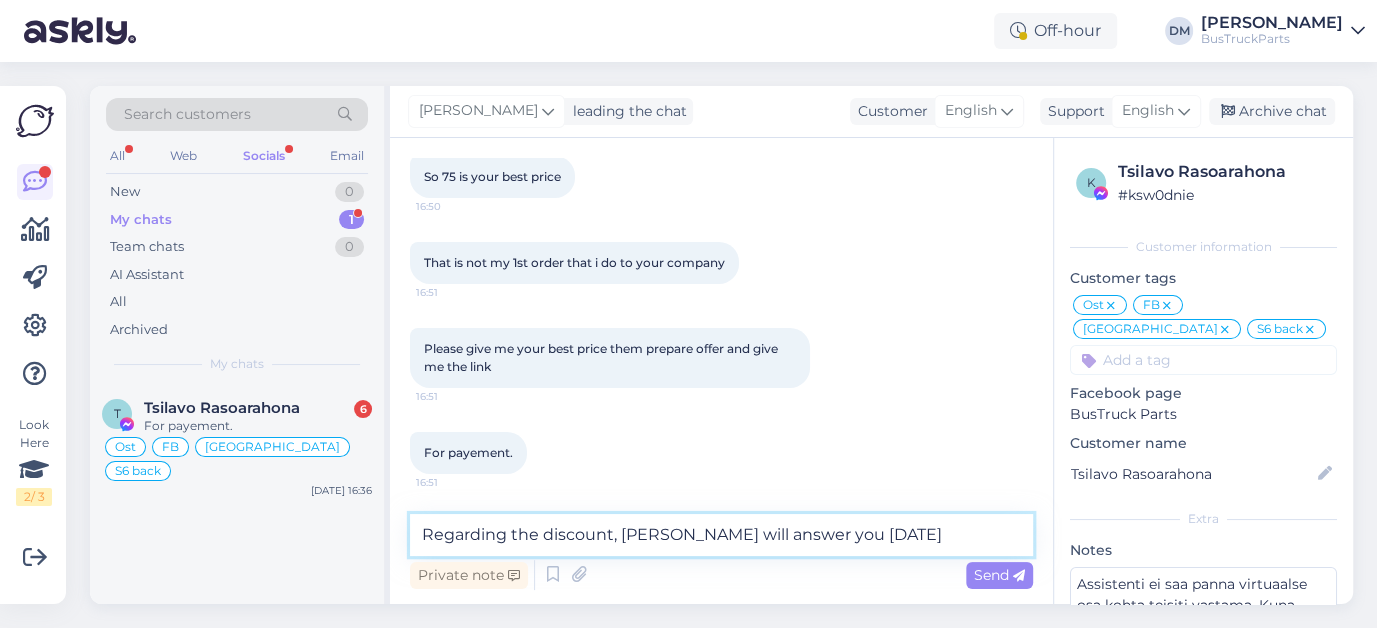 type on "Regarding the discount, [PERSON_NAME] will answer you [DATE]" 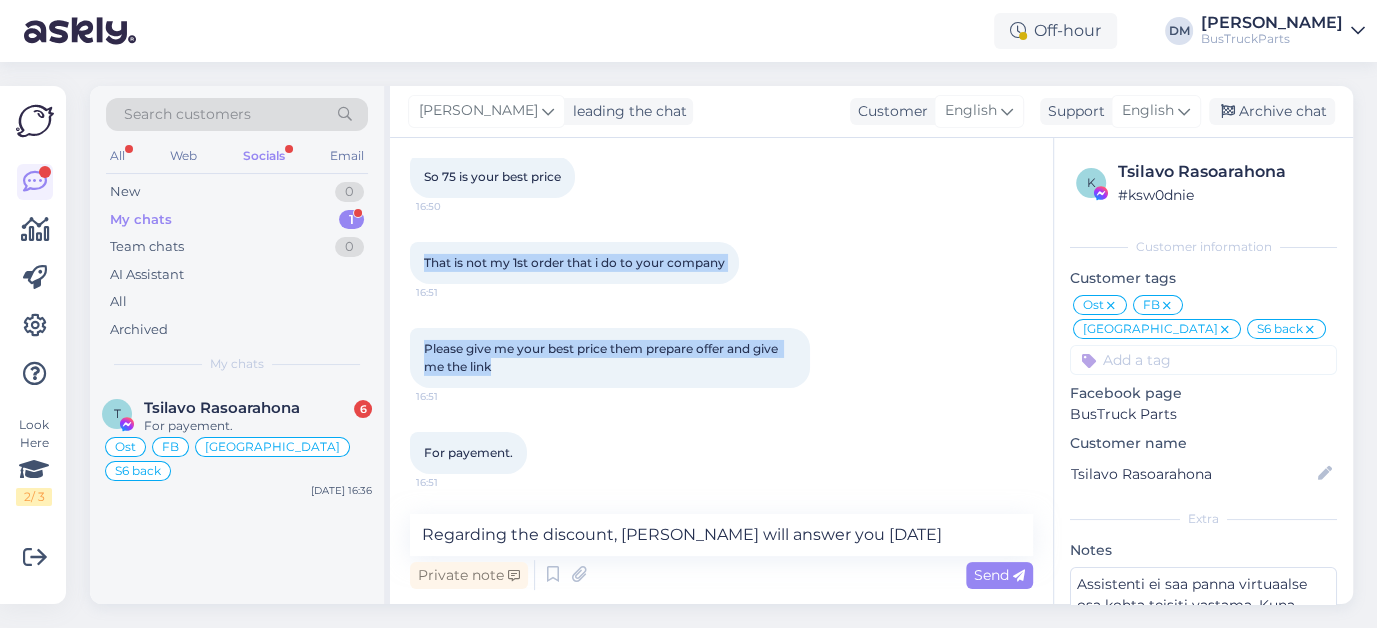 drag, startPoint x: 425, startPoint y: 257, endPoint x: 776, endPoint y: 378, distance: 371.27078 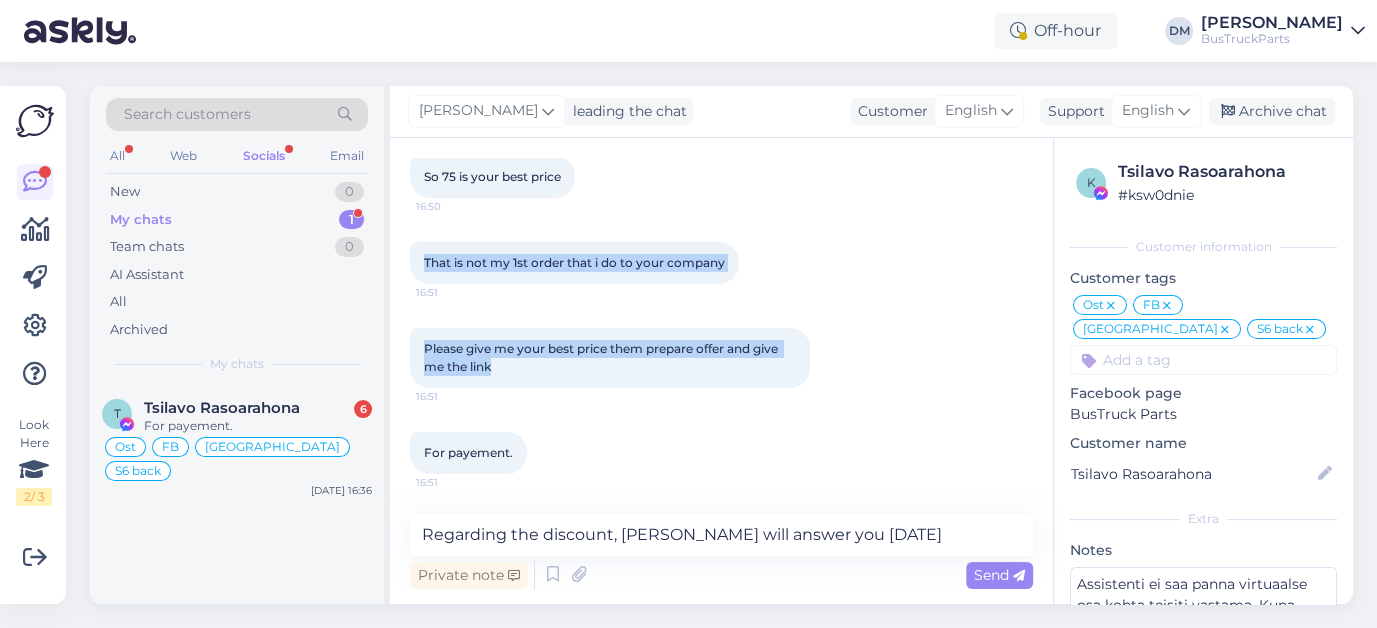 click on "Chat started [DATE] [PERSON_NAME] ok Seen ✓ 12:18  [PERSON_NAME] I just want to check...So, now I do not send Your order, correct? Waiting answer from Your customer? Seen ✓ 13:56  Send me first order and about the injector we will see soon. 13:59  [PERSON_NAME] Seen ✓ 14:10  [PERSON_NAME] DHL tracking number 5542274743 Seen ✓ 14:16  [PERSON_NAME] And invoice for customs  Seen ✓ 14:16  [PERSON_NAME] 582848-15LV5 RASOARAHONA Tsilavo Toavina.pdf Seen ✓ 14:16  Hello 21:01  This injector is still available ? 21:01  1764365 21:01  How is your best price delivery to [GEOGRAPHIC_DATA] ? 21:02  If i need 6 pcs 21:02  And this also 2pcs : 21:10  1784239 21:10  And last 2pcs too :
1724538 i'the 21:22  [DATE] [PERSON_NAME] Hello! Seen ✓ 7:42  [PERSON_NAME] Offer for injectors You can see below  Seen ✓ 7:42  [PERSON_NAME] Offer 210835 en.pdf Seen ✓ 7:42  Thank you for your answer 7:43  And how about this ? 7:44  And this ? 7:44  [PERSON_NAME] Seen ✓ 7:44  [PERSON_NAME] Offer 210836 en.pdf Seen ✓ 7:45  Yes" at bounding box center (730, 327) 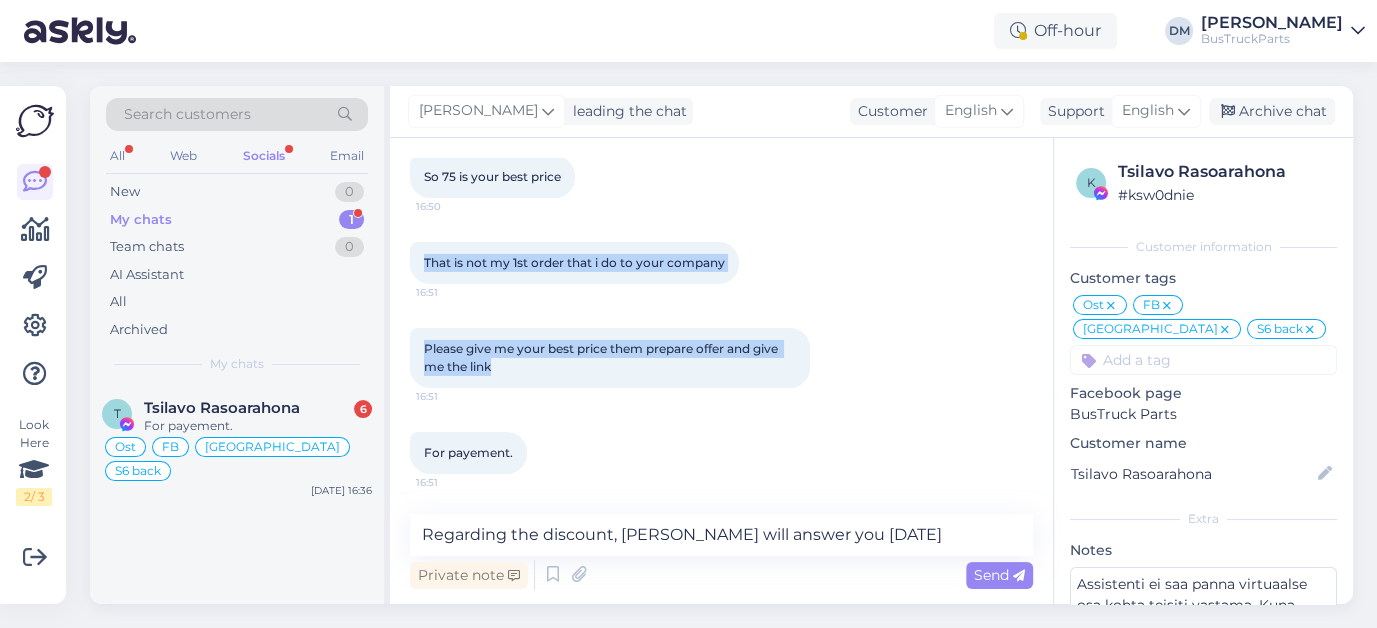 copy on "That is not my 1st order that i do to your company 16:51  Please give me your best price them prepare offer and give me the link" 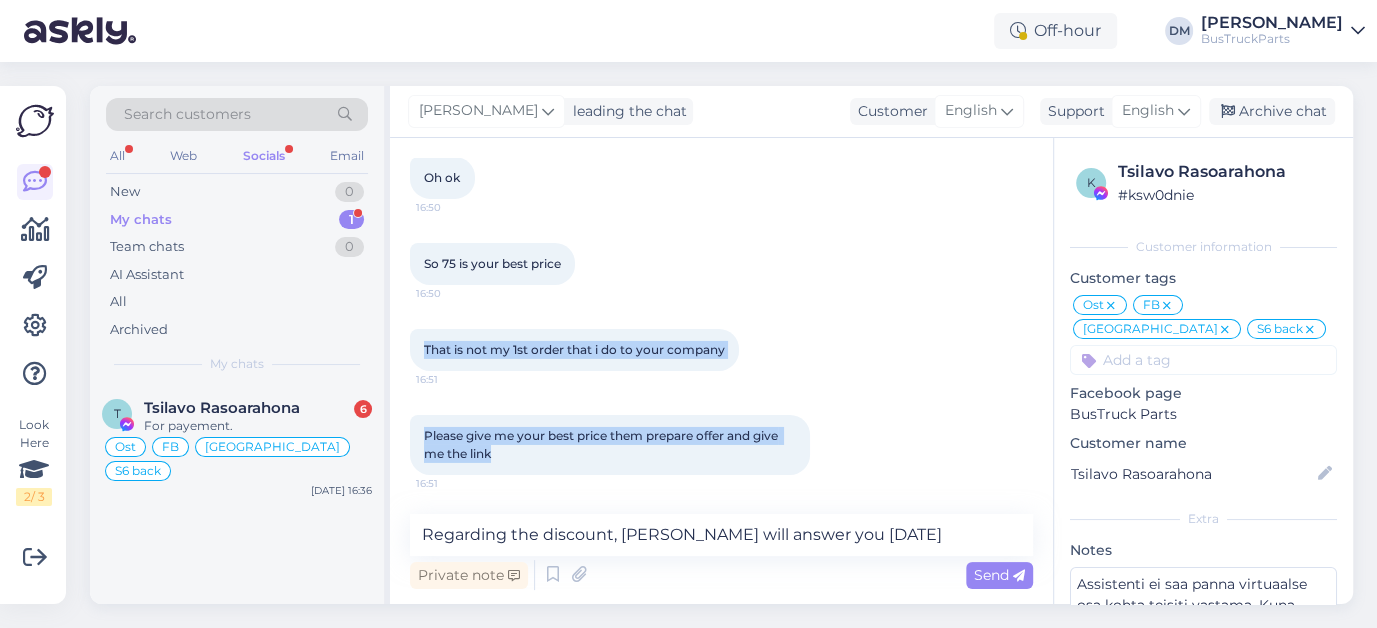 scroll, scrollTop: 9619, scrollLeft: 0, axis: vertical 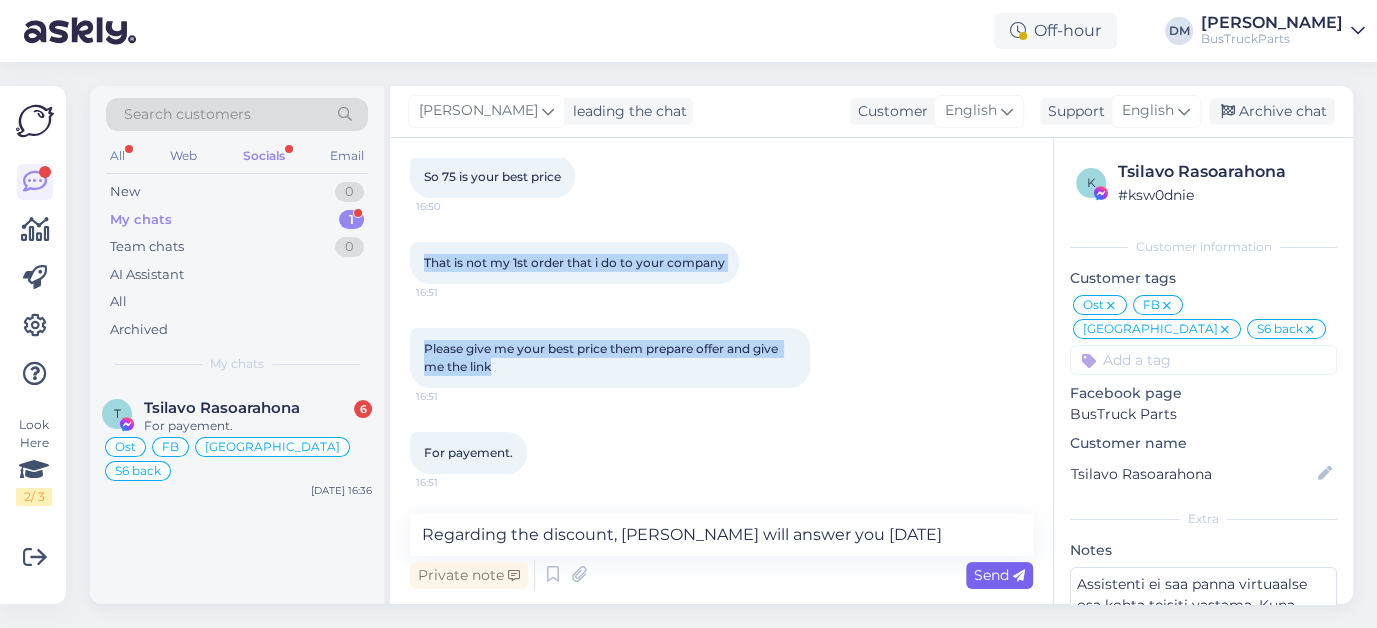 click on "Send" at bounding box center [999, 575] 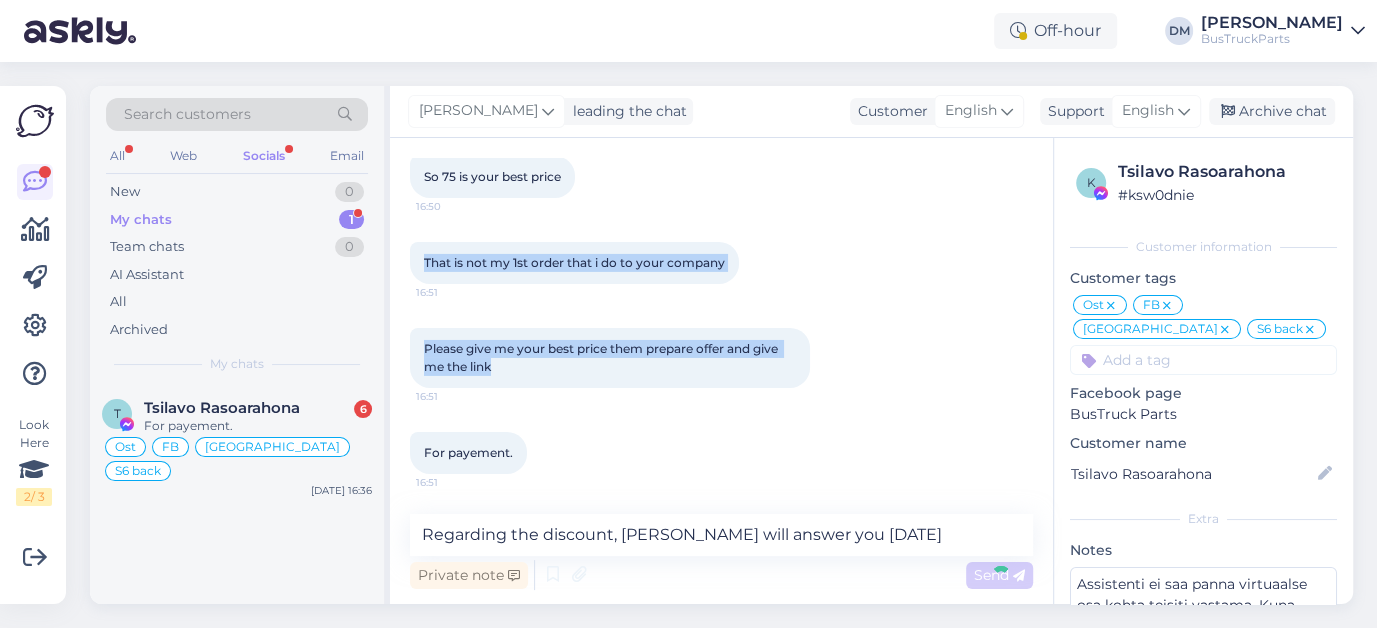 type 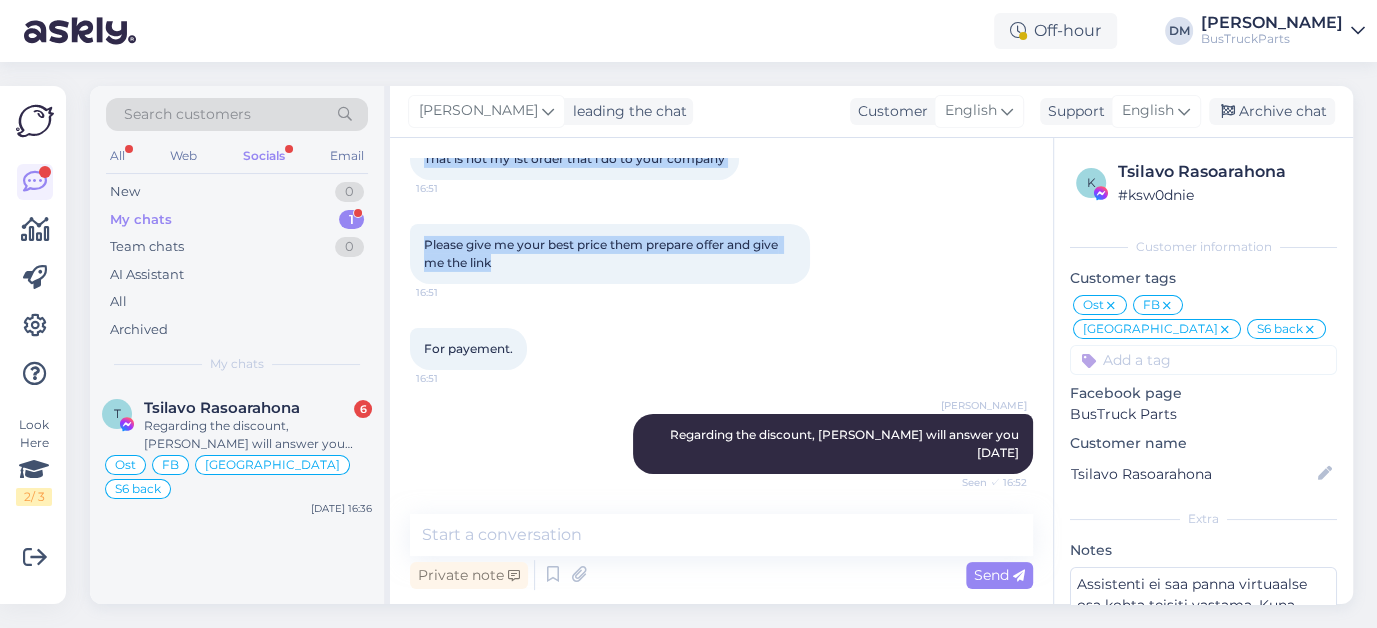 scroll, scrollTop: 9792, scrollLeft: 0, axis: vertical 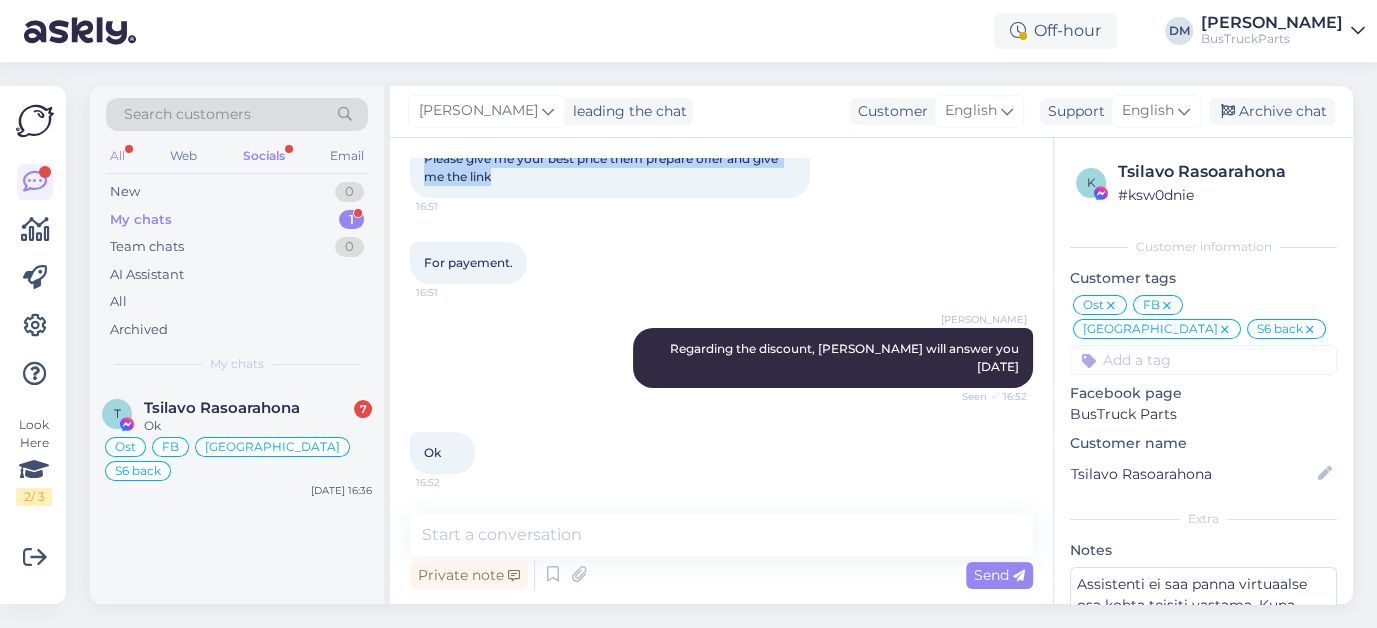 click on "All" at bounding box center (117, 156) 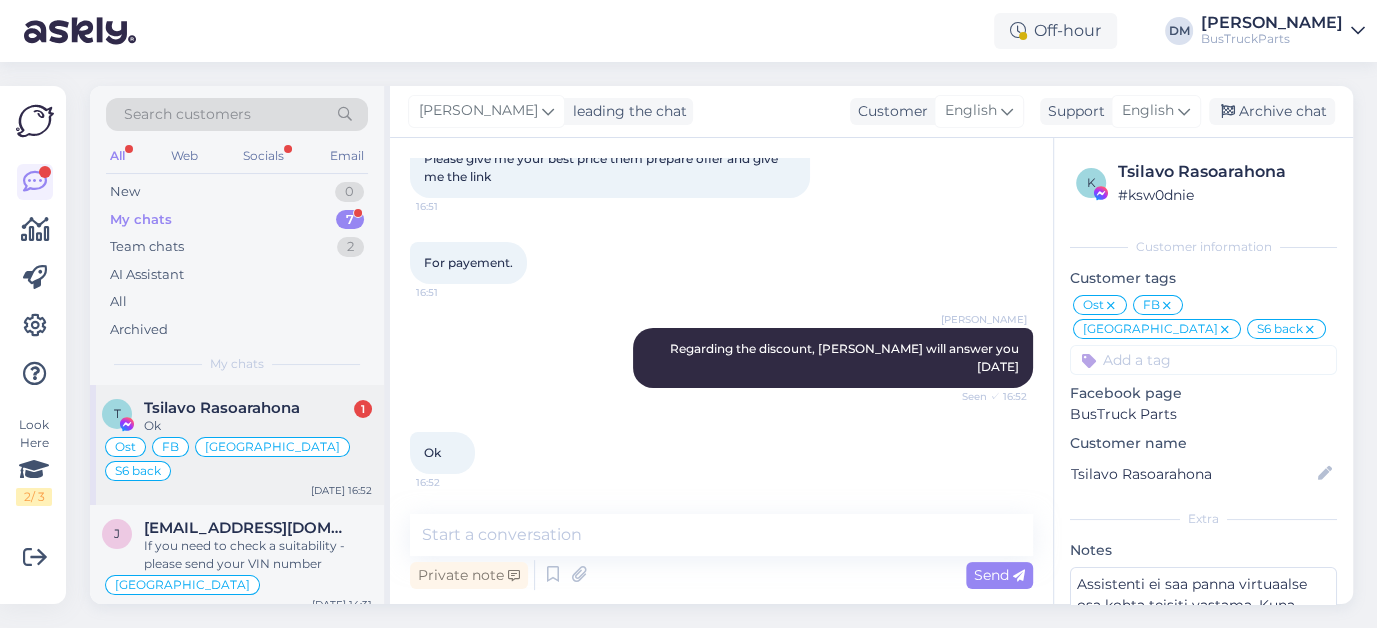 click on "Tsilavo Rasoarahona" at bounding box center (222, 408) 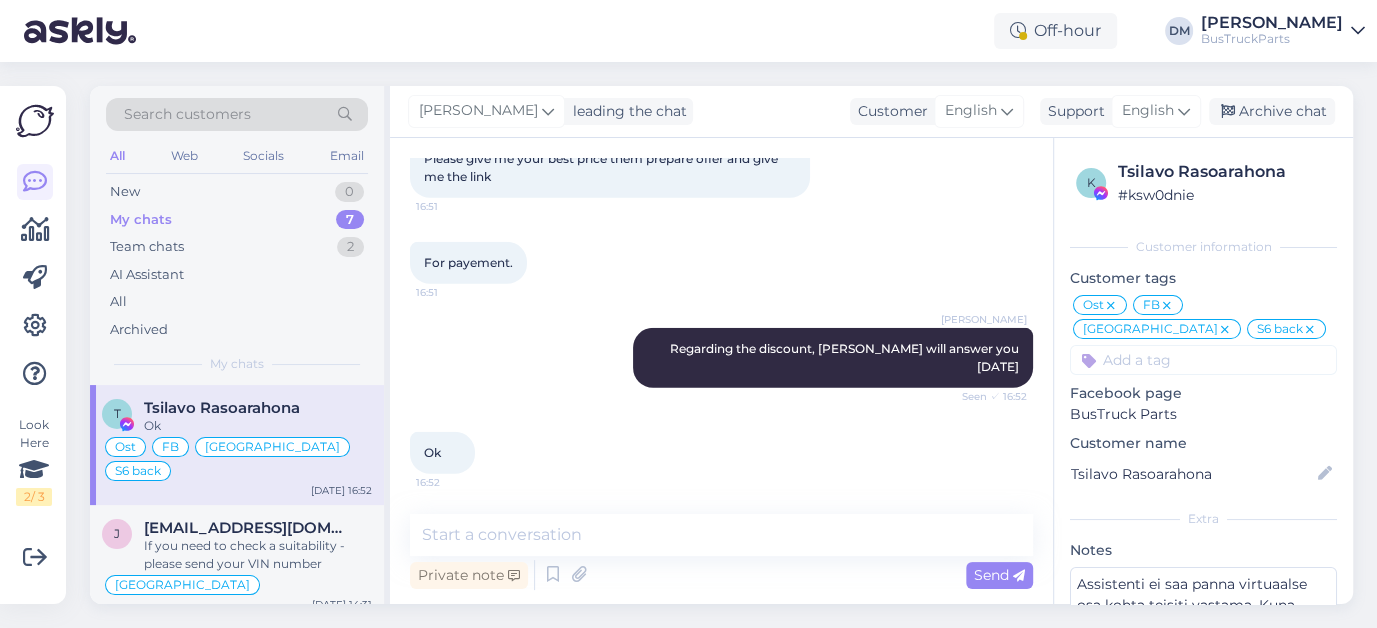 scroll, scrollTop: 8913, scrollLeft: 0, axis: vertical 